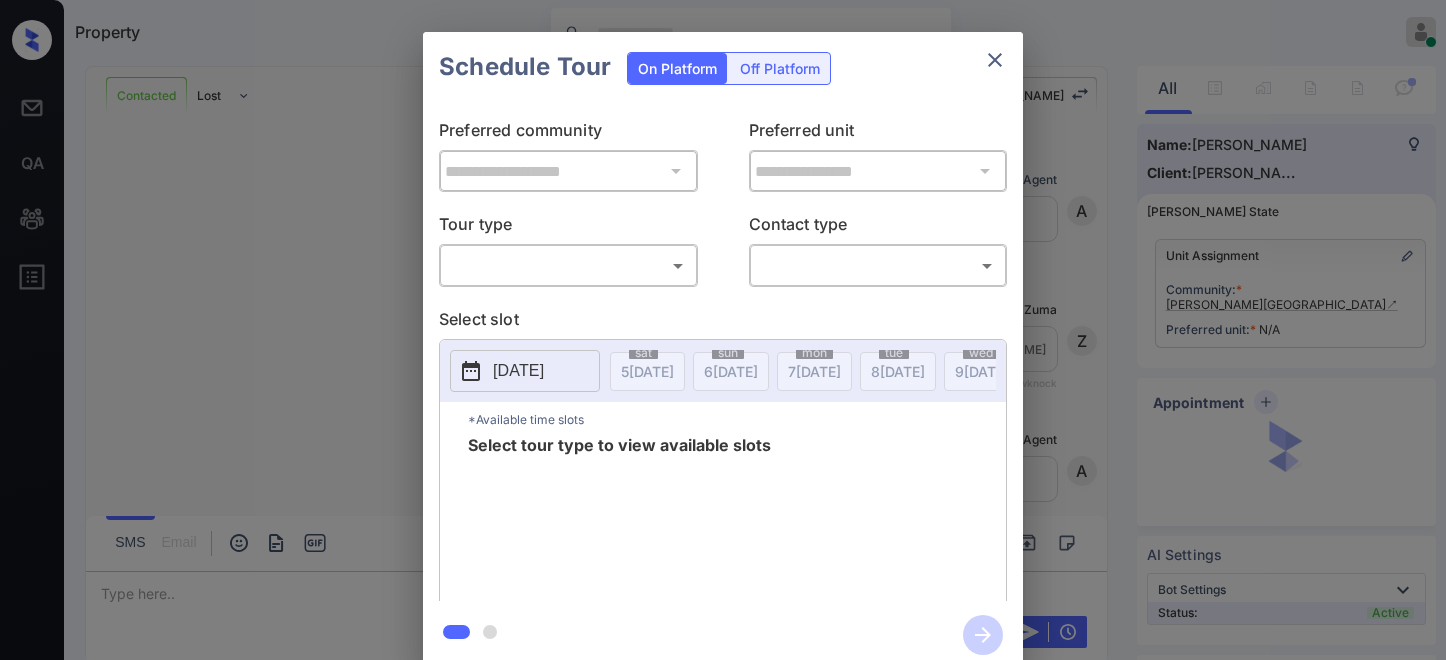 scroll, scrollTop: 0, scrollLeft: 0, axis: both 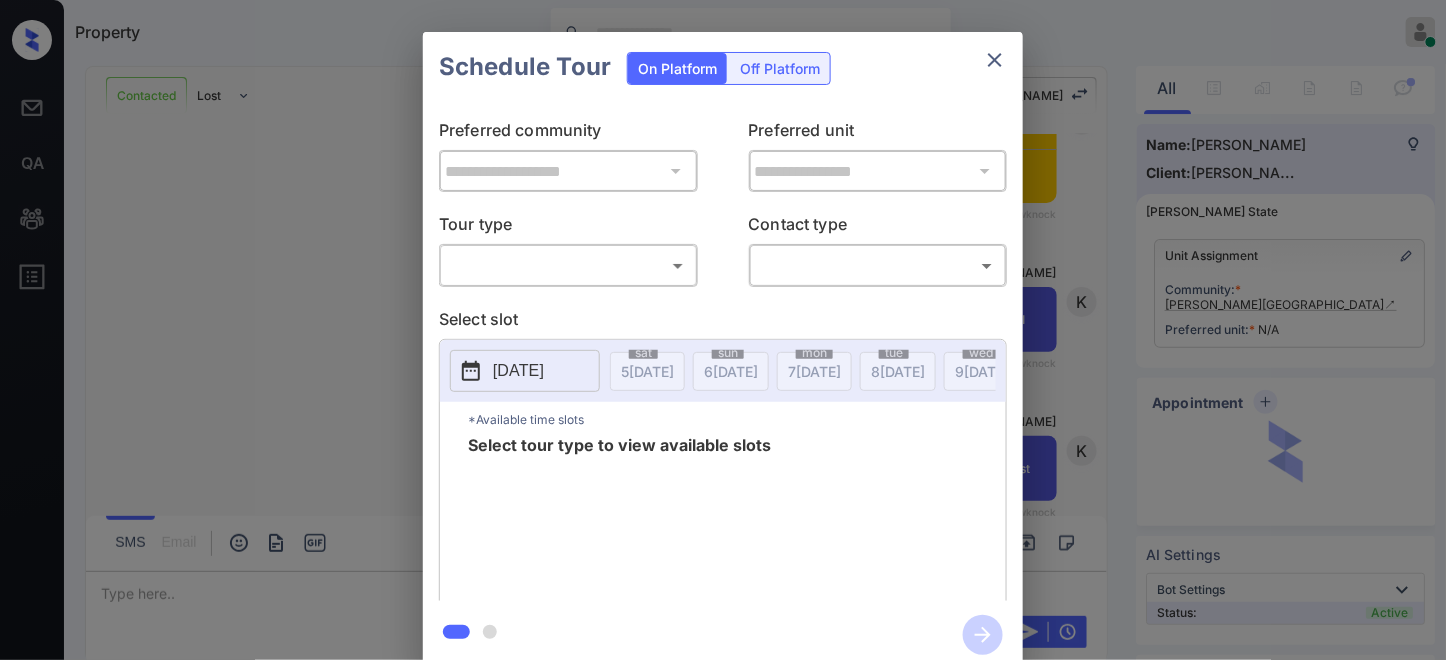 click on "Property Samantha Soliven Online Set yourself   offline Set yourself   on break Profile Switch to  dark  mode Sign out Contacted Lost Lead Sentiment: Angry Upon sliding the acknowledgement:  Lead will move to lost stage. * ​ SMS and call option will be set to opt out. AFM will be turned off for the lead. Kelsey New Message Agent Lead created via webhook in Inbound stage. Jul 01, 2025 05:05 pm A New Message Zuma Lead transferred to leasing agent: kelsey Jul 01, 2025 05:05 pm  Sync'd w  knock Z New Message Agent AFM Request sent to Kelsey. Jul 01, 2025 05:05 pm A New Message Agent Notes Note: Structured Note:
Move In Date: 2025-07-31
Jul 01, 2025 05:05 pm A New Message Kelsey Hi Monica, this is Kelsey reaching out because I saw you submitted an inquiry for Griffis North Creek. Would you like to schedule a tour or know any additional information? Also, please confirm that this is the best method to contact you. Jul 01, 2025 05:05 pm   | TemplateAFMSms  Sync'd w  knock K New Message Kelsey K New Message   M" at bounding box center [723, 330] 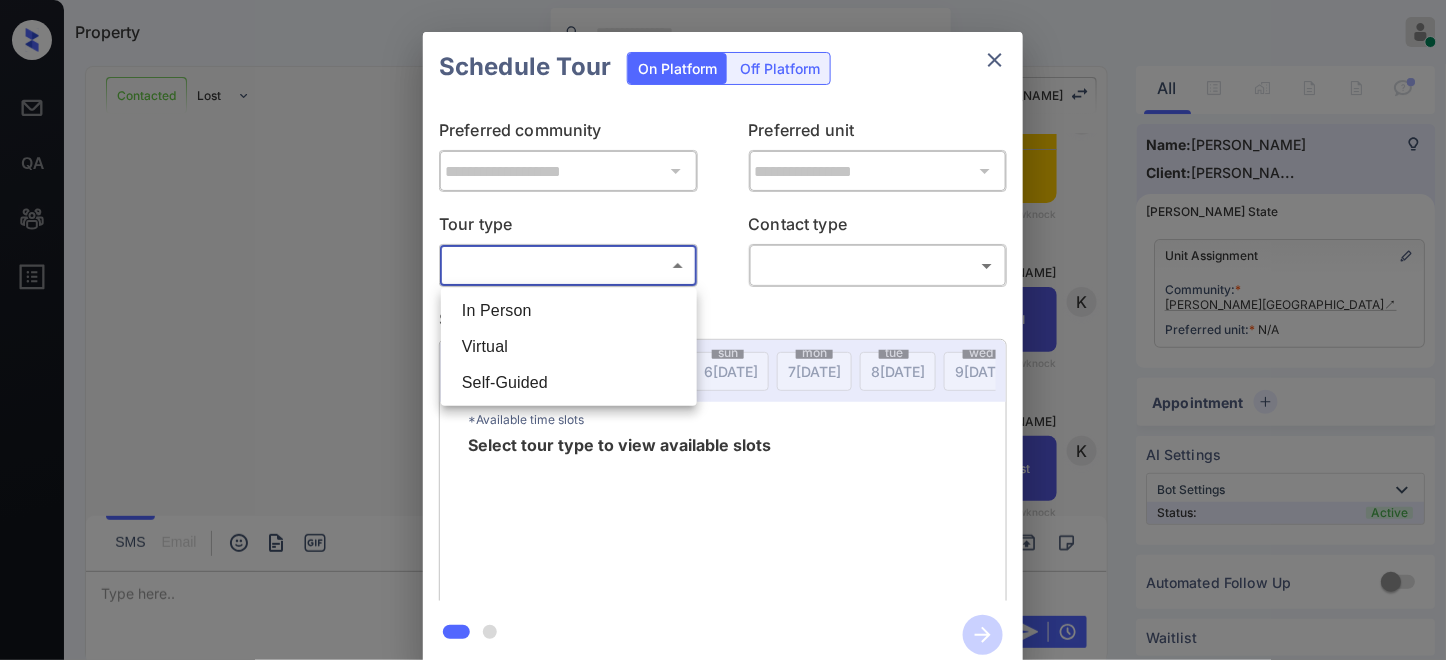 click on "Virtual" at bounding box center [569, 347] 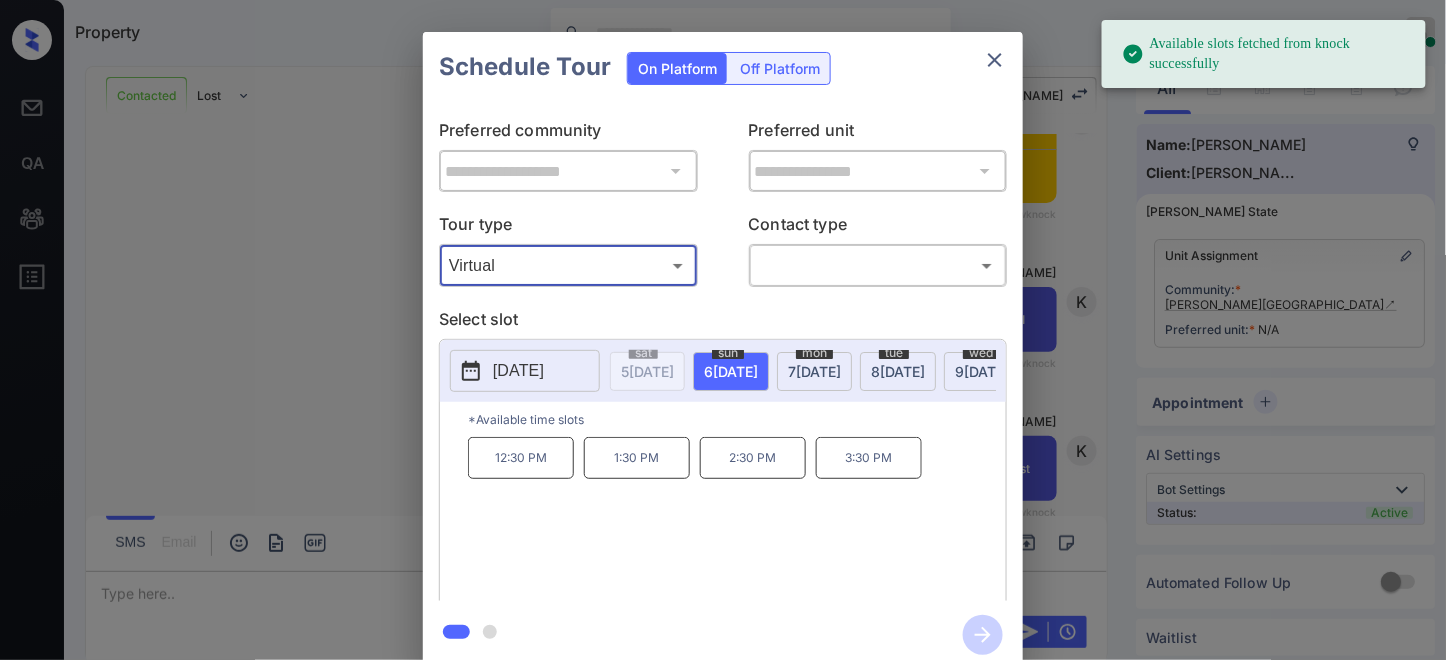click on "2025-07-06" at bounding box center [518, 371] 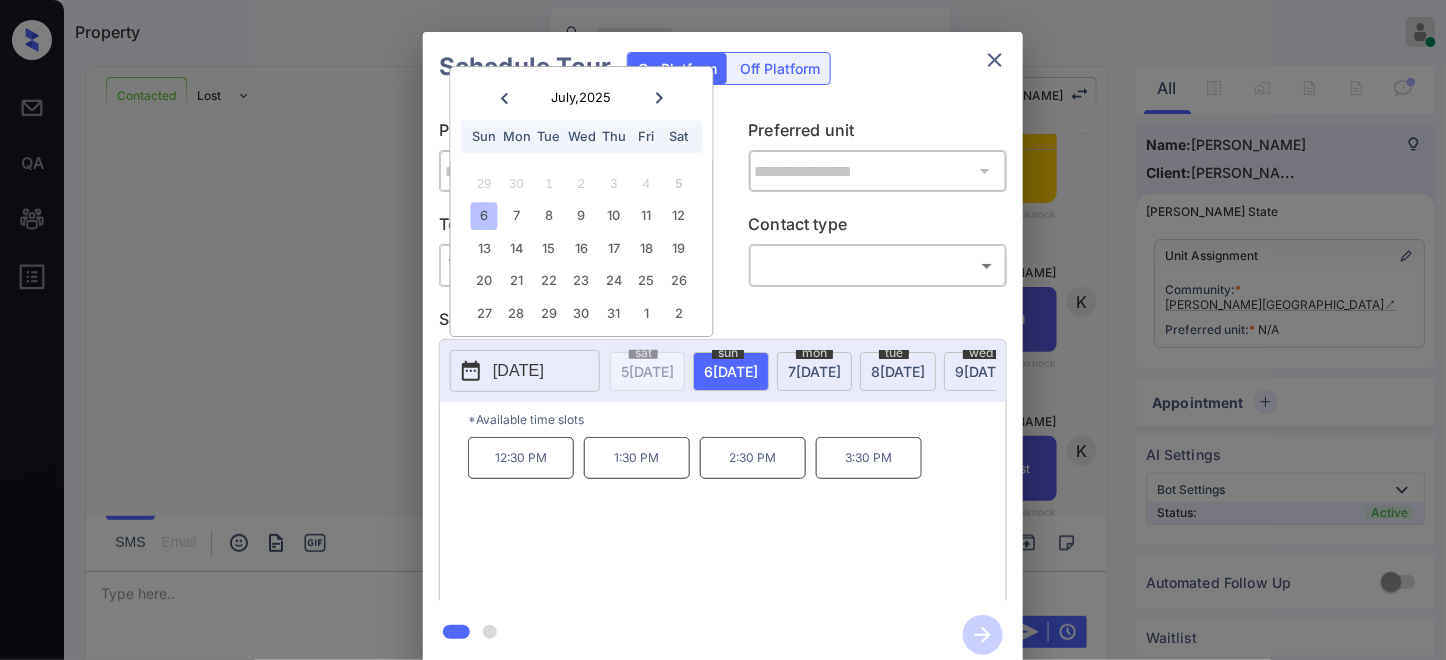 click on "12:30 PM" at bounding box center (521, 458) 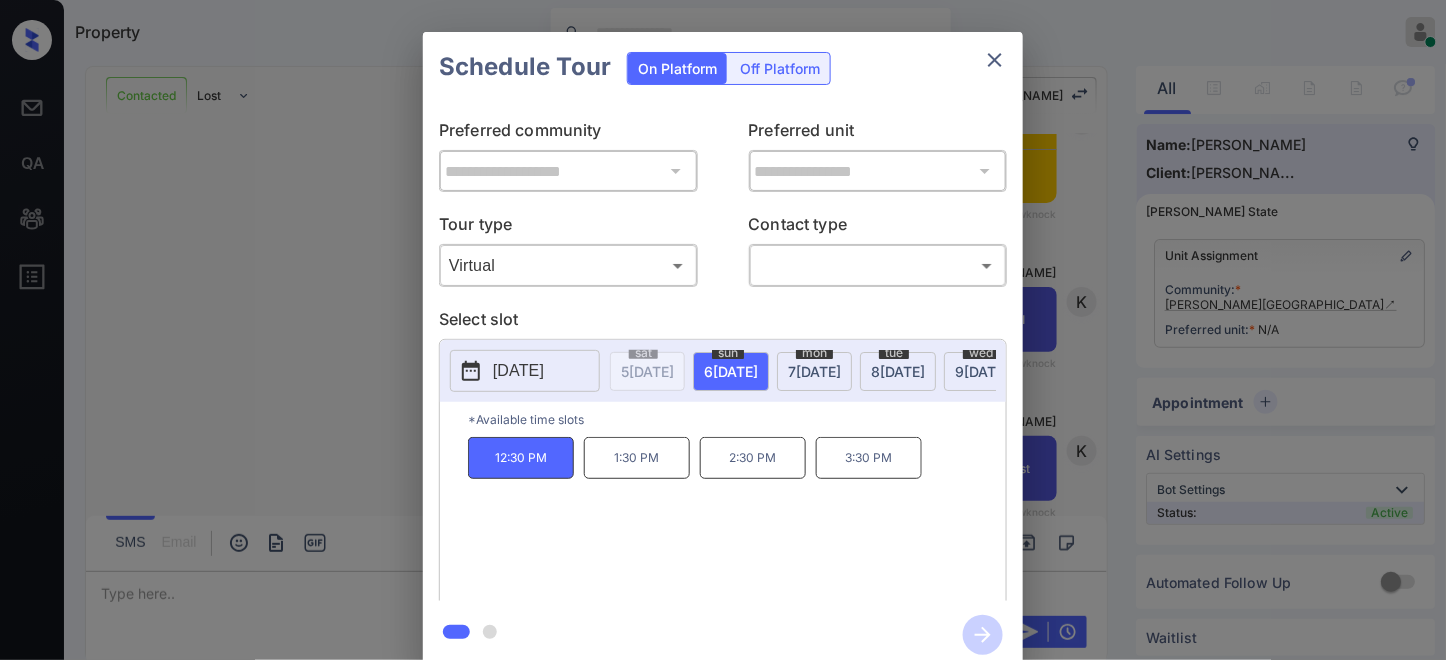 click on "2025-07-06" at bounding box center (518, 371) 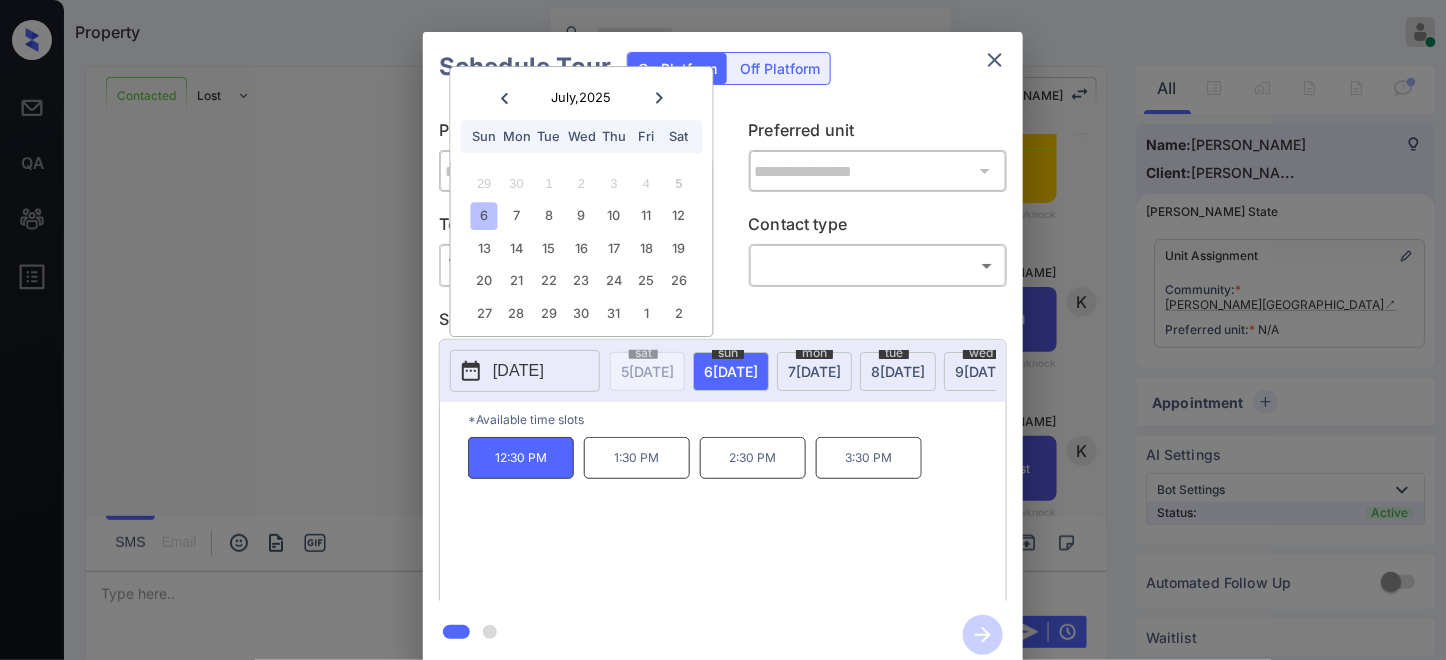 click on "2025-07-06" at bounding box center [518, 371] 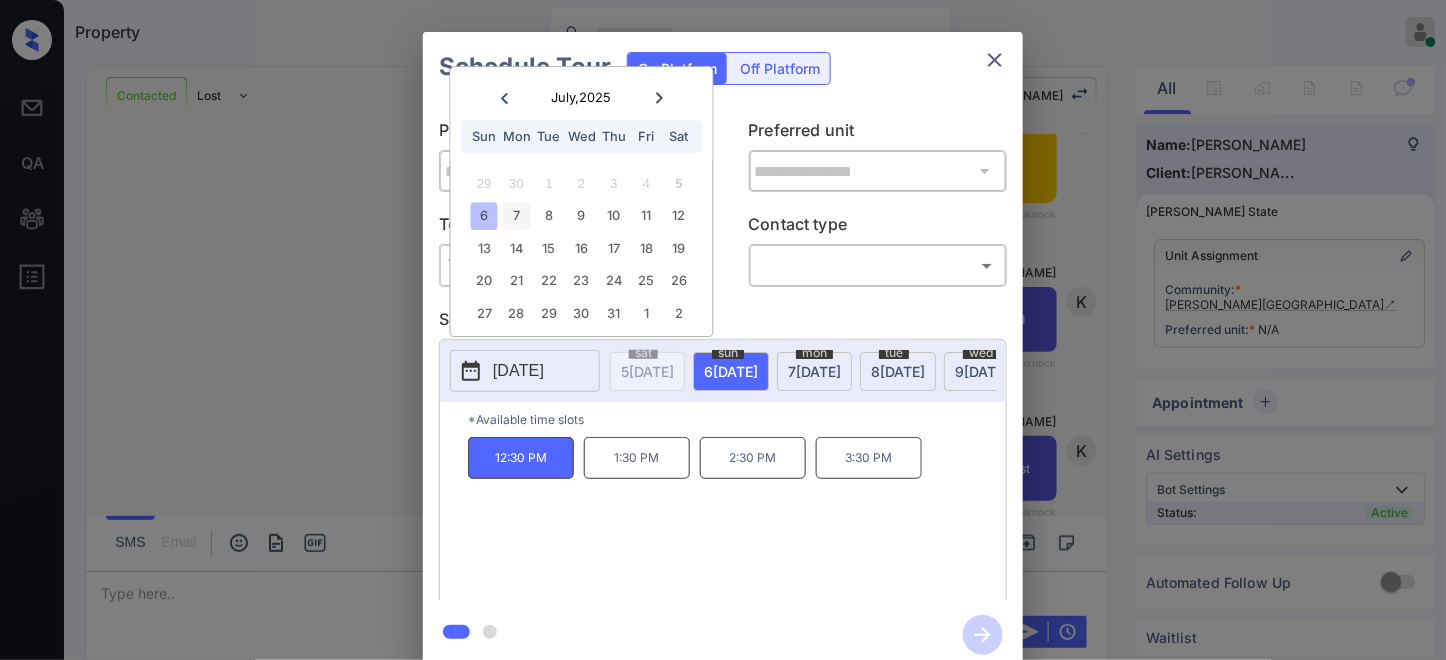 click on "7" at bounding box center (516, 216) 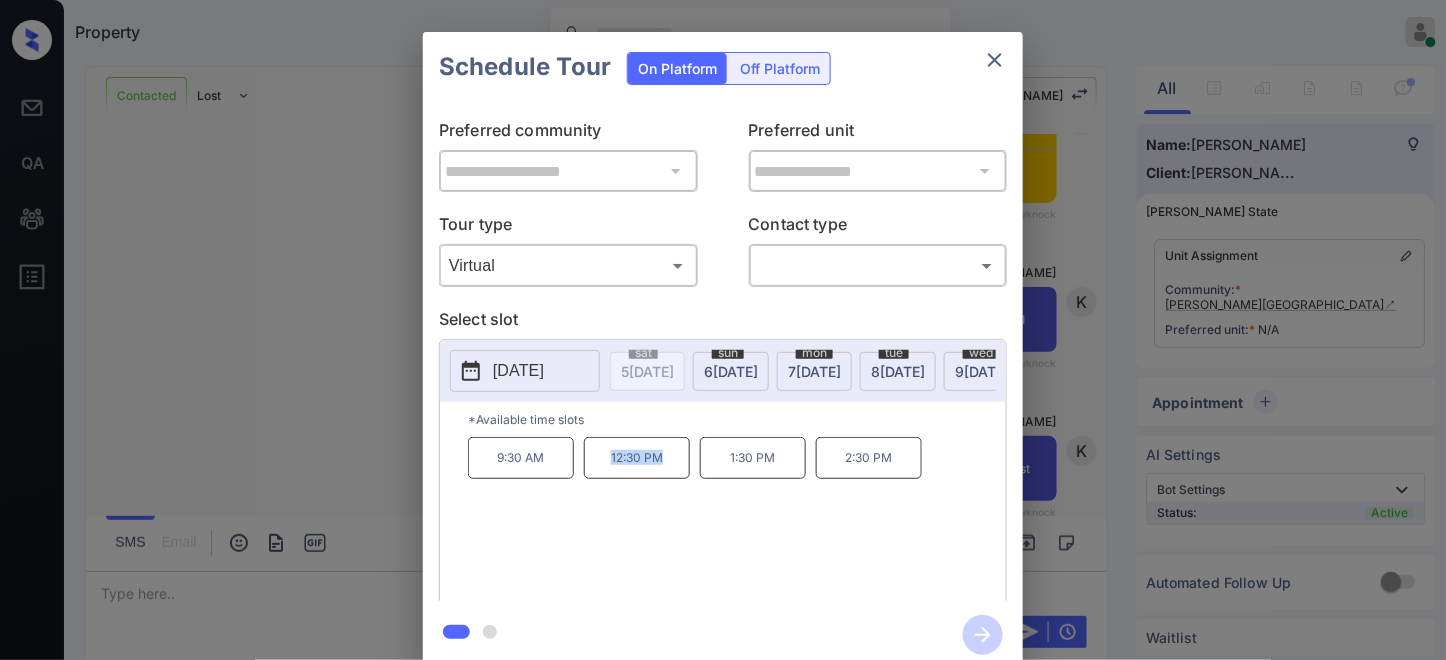 drag, startPoint x: 673, startPoint y: 471, endPoint x: 604, endPoint y: 471, distance: 69 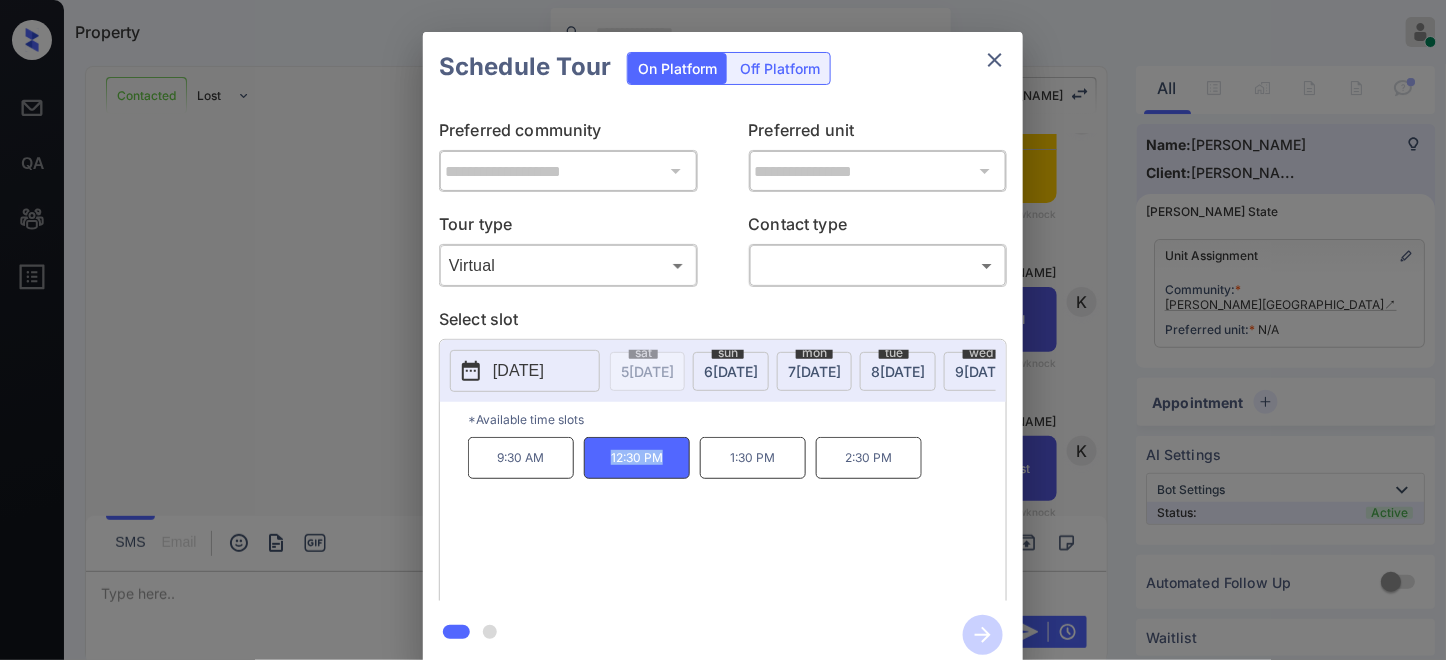 click on "2025-07-07" at bounding box center (518, 371) 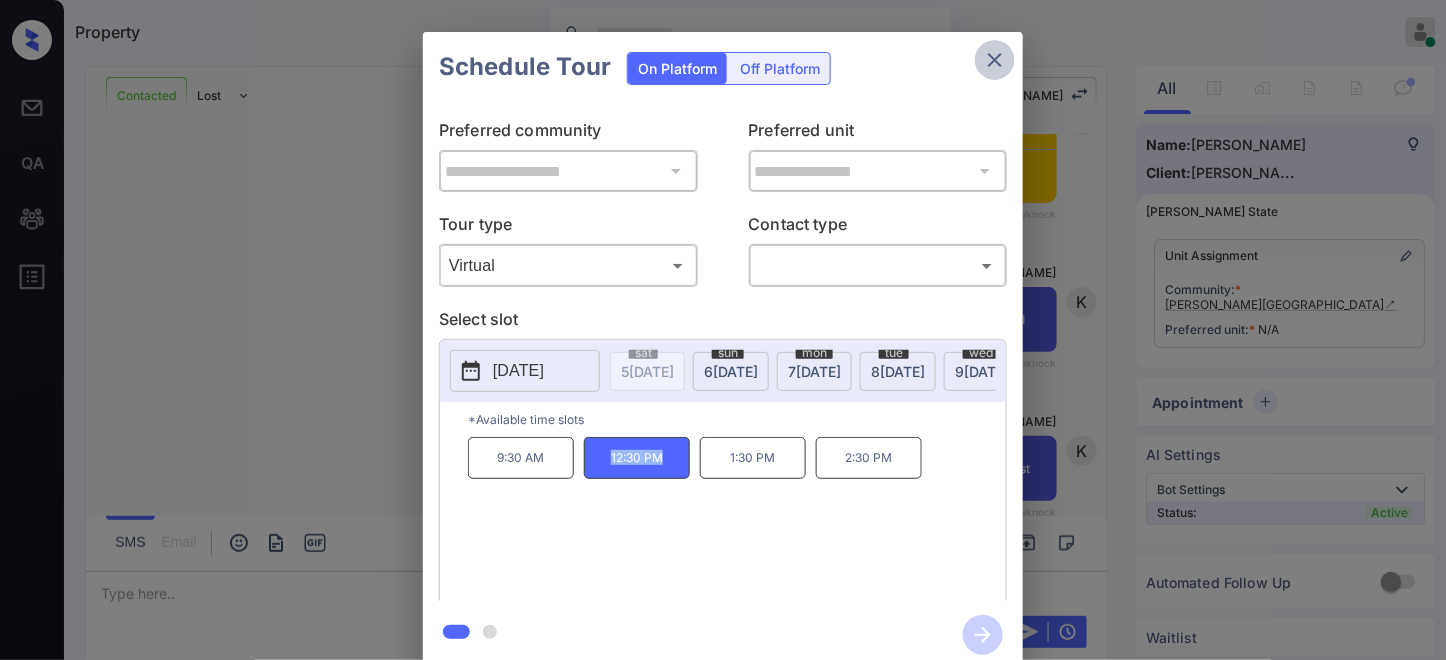 click 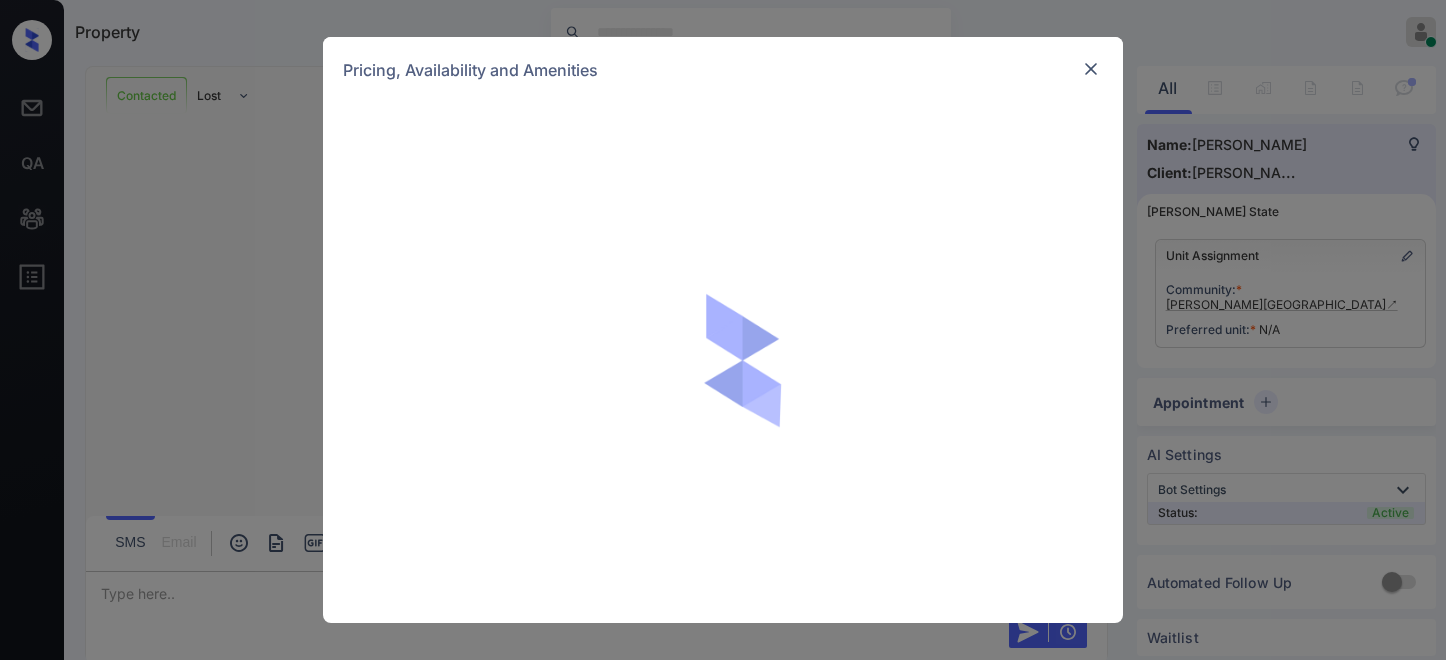 scroll, scrollTop: 0, scrollLeft: 0, axis: both 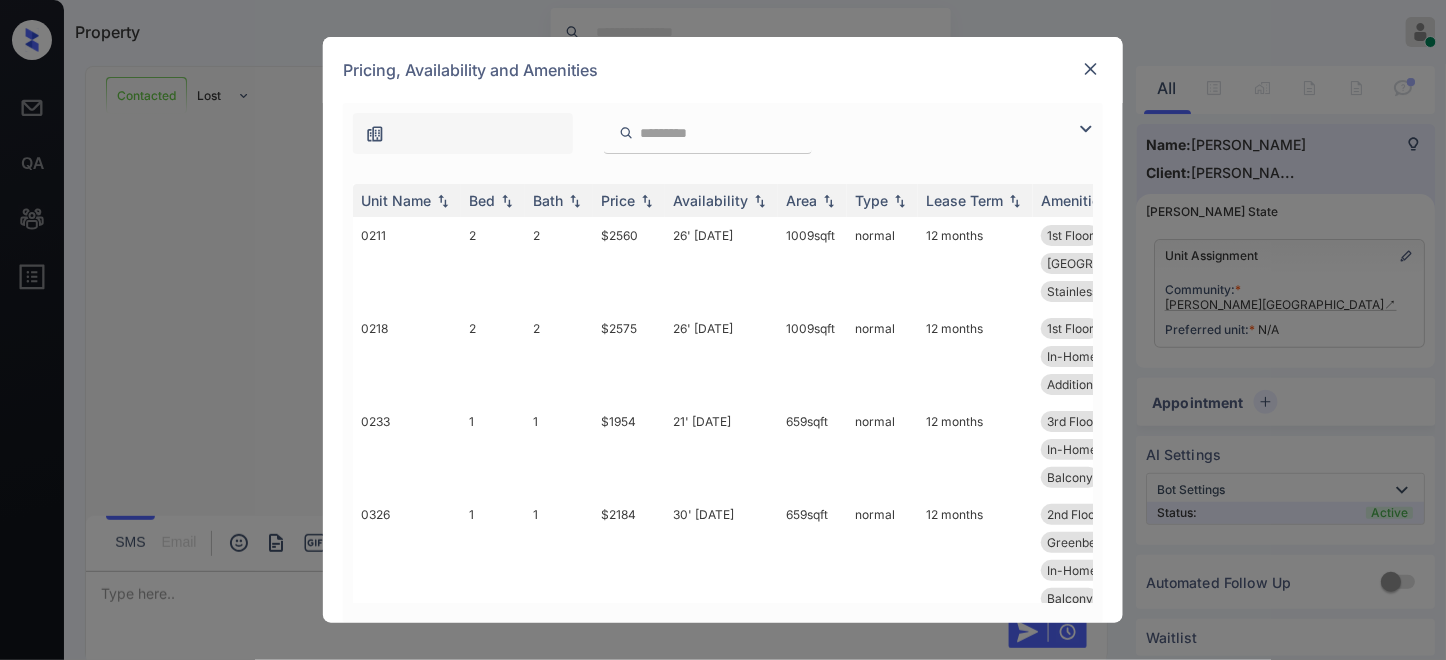 click on "Price" at bounding box center [618, 200] 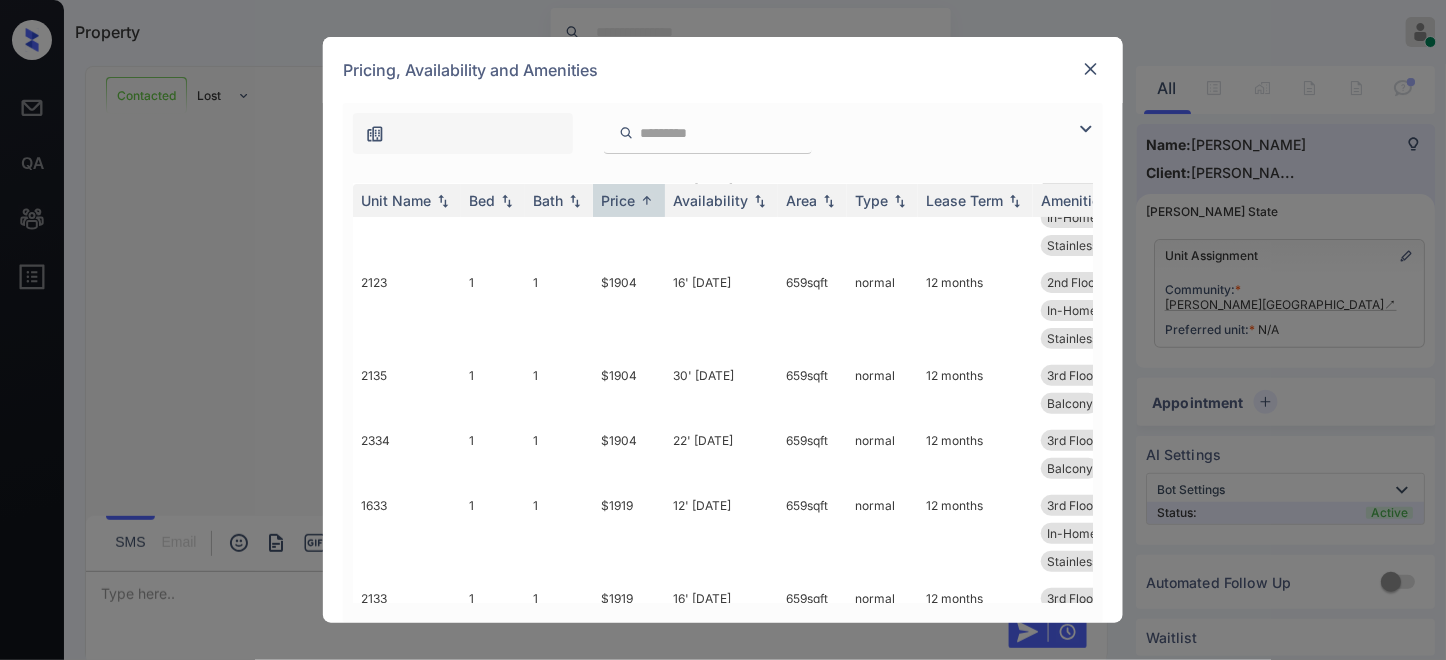 scroll, scrollTop: 555, scrollLeft: 0, axis: vertical 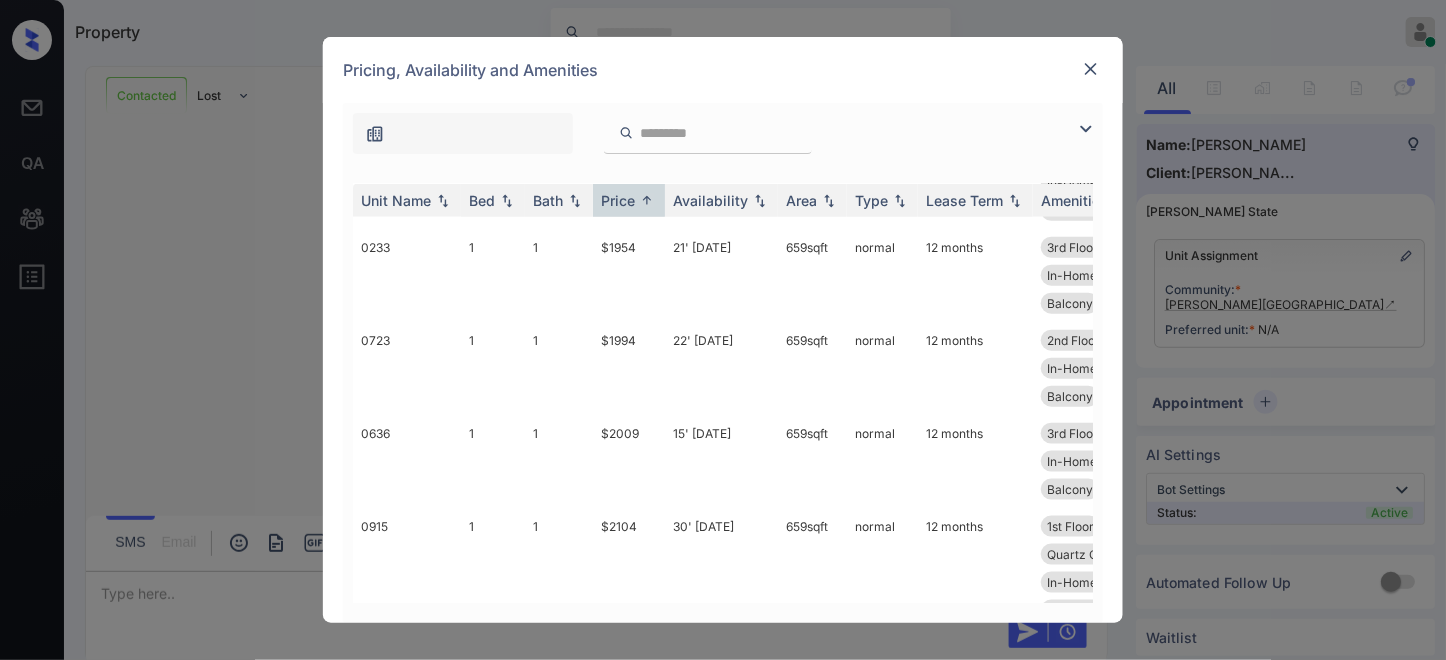 click at bounding box center (1086, 129) 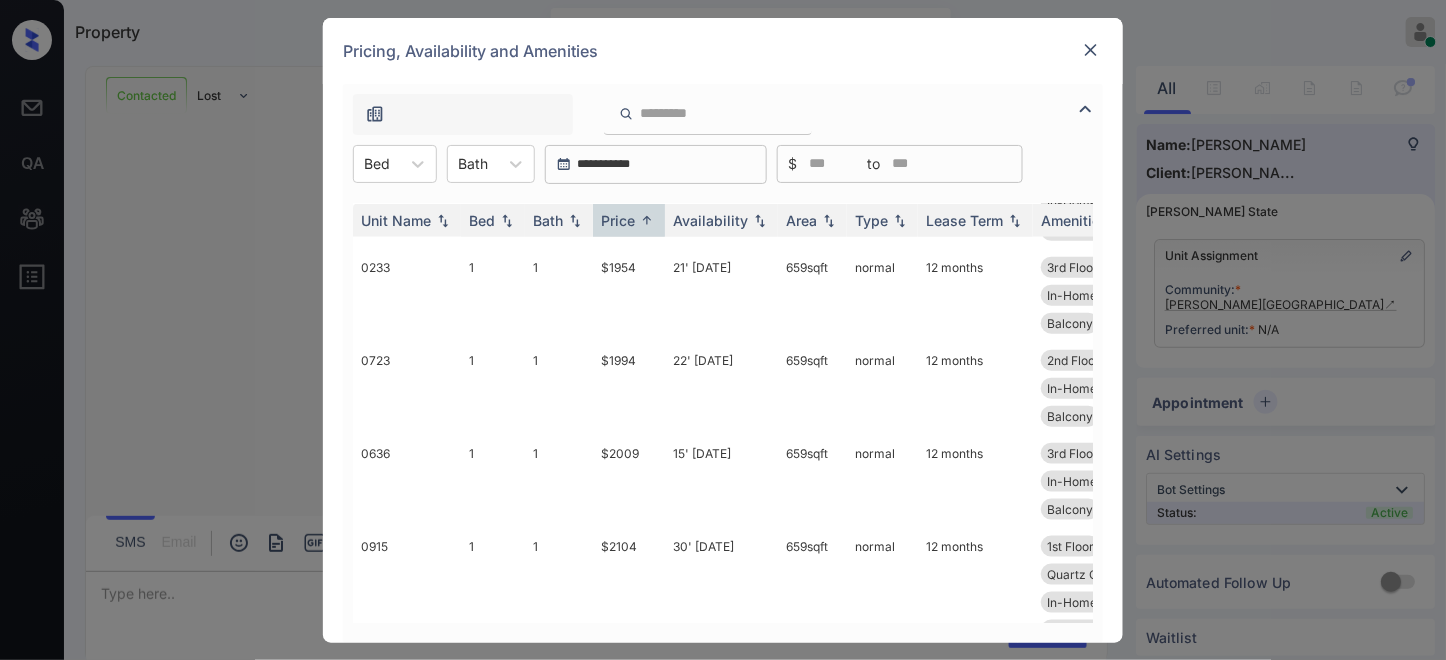 drag, startPoint x: 421, startPoint y: 158, endPoint x: 414, endPoint y: 182, distance: 25 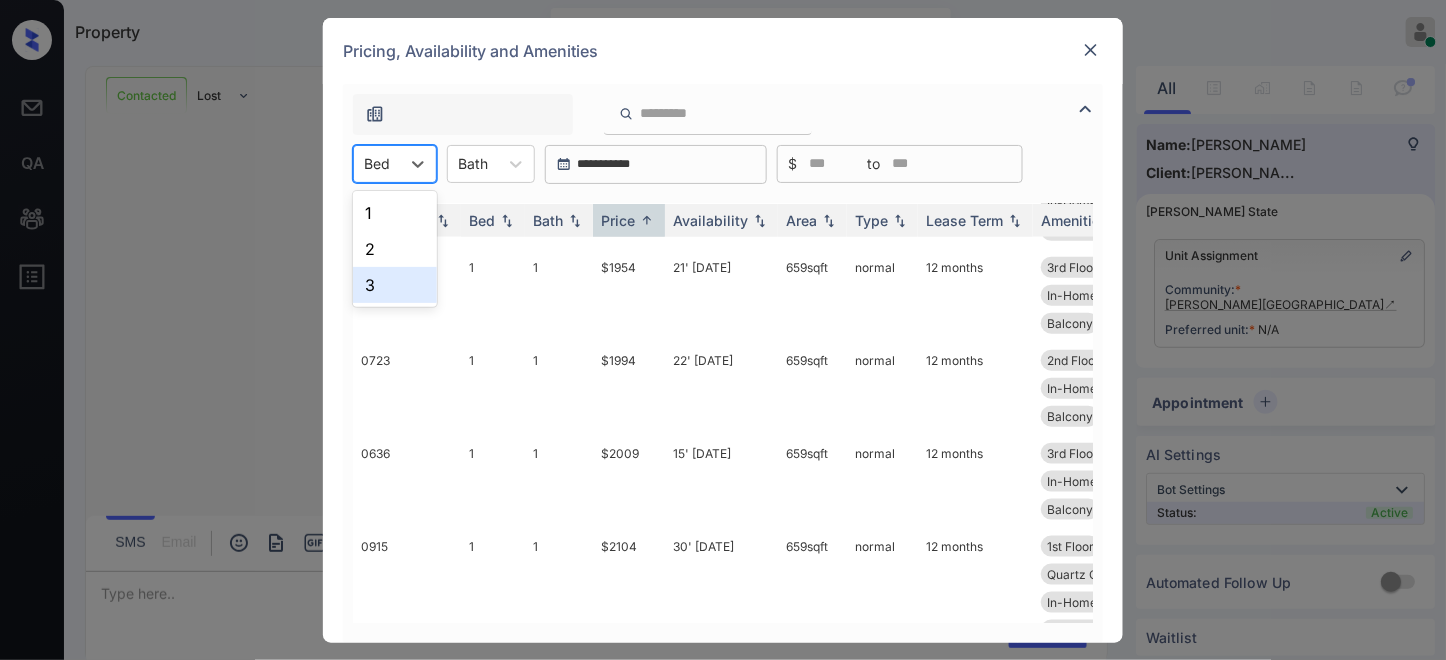 click on "3" at bounding box center (395, 285) 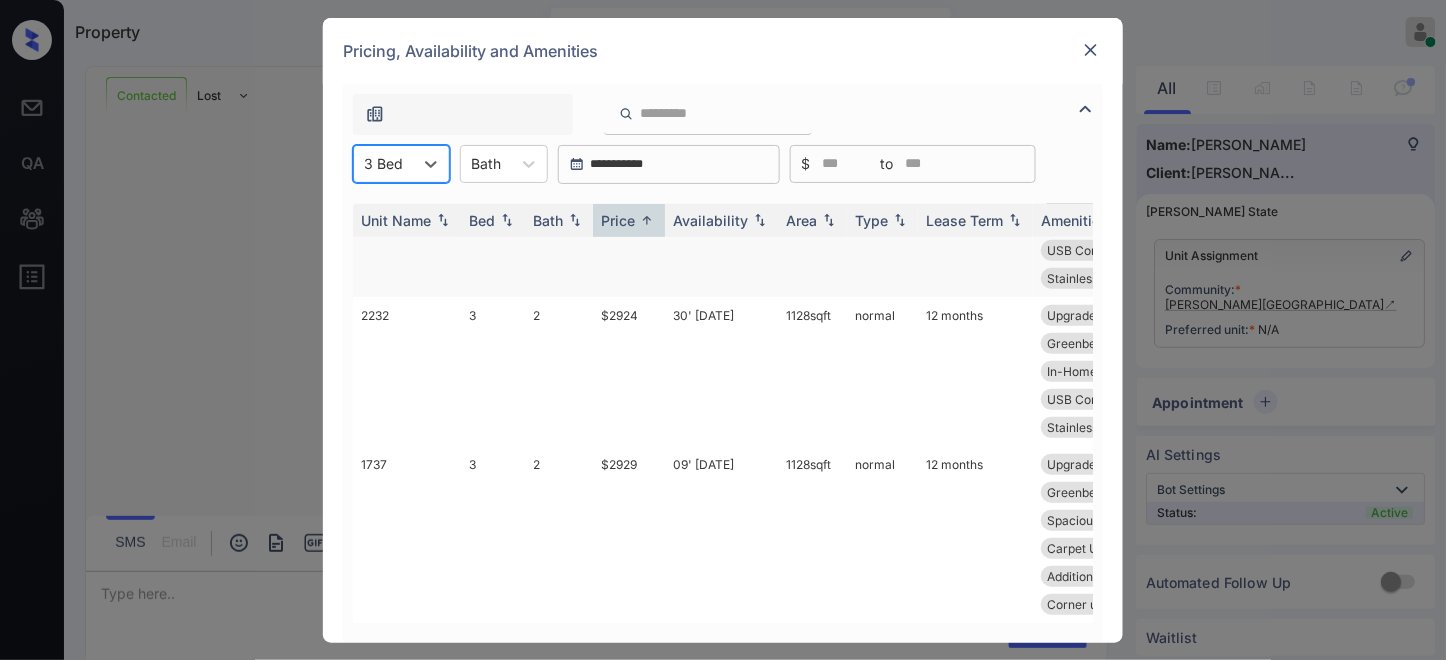scroll, scrollTop: 0, scrollLeft: 0, axis: both 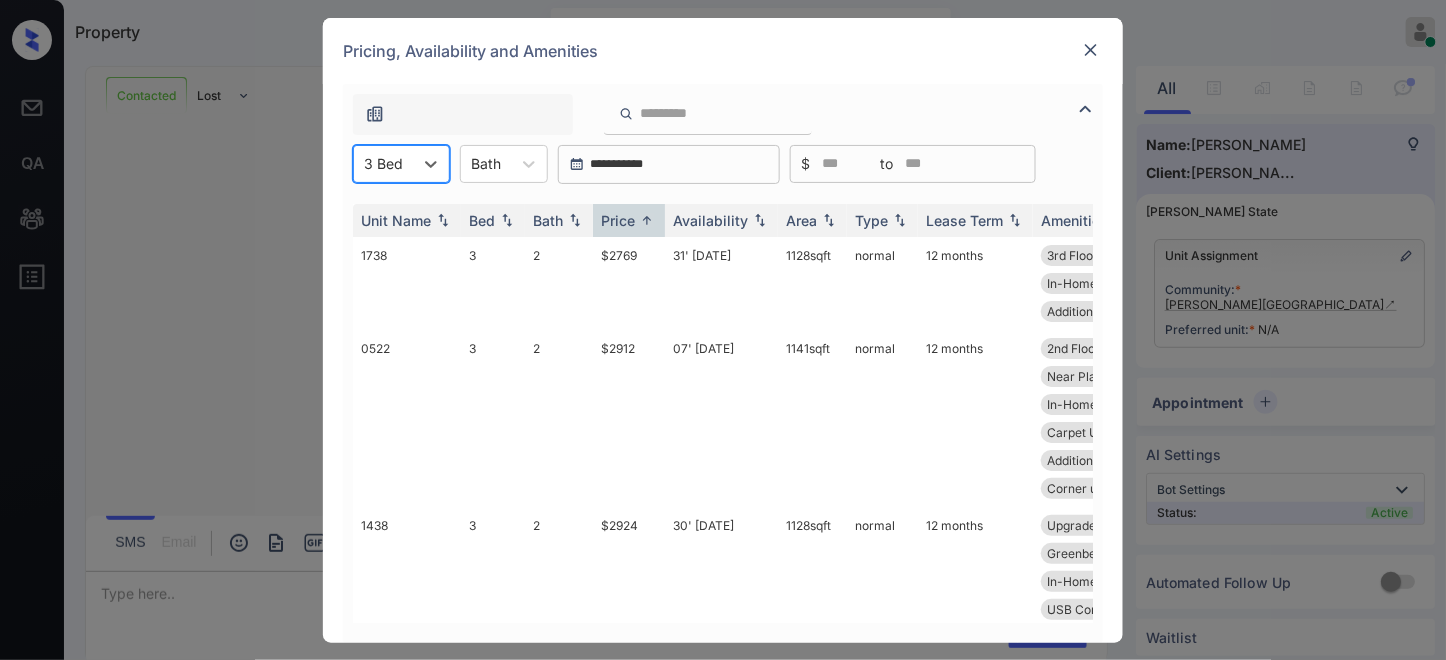 click at bounding box center (1091, 50) 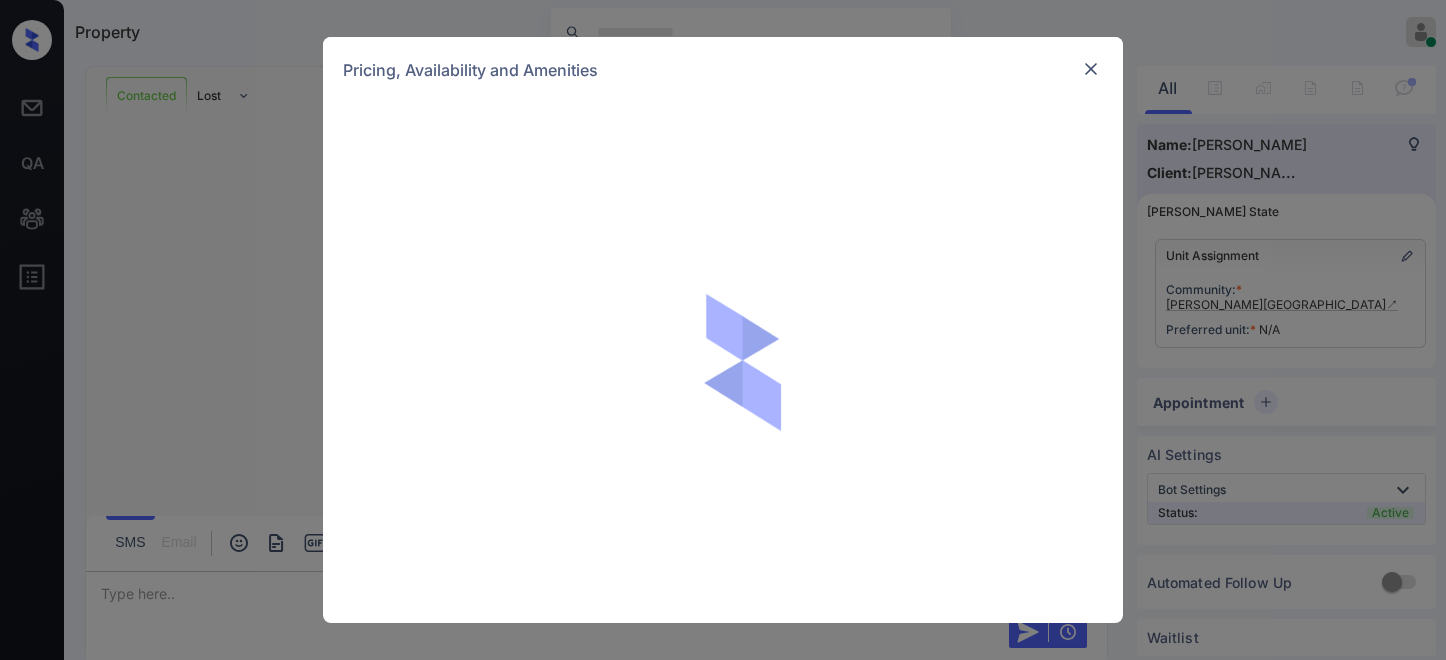 scroll, scrollTop: 0, scrollLeft: 0, axis: both 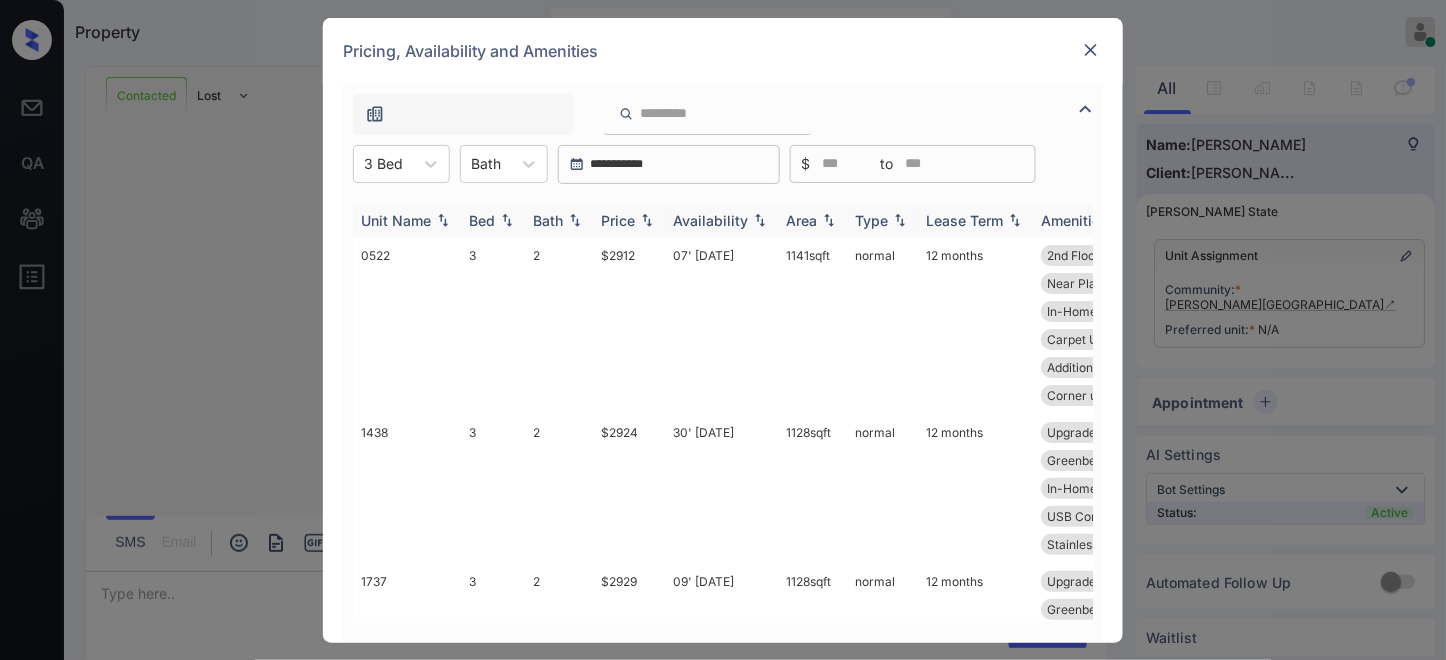 click on "Price" at bounding box center (618, 220) 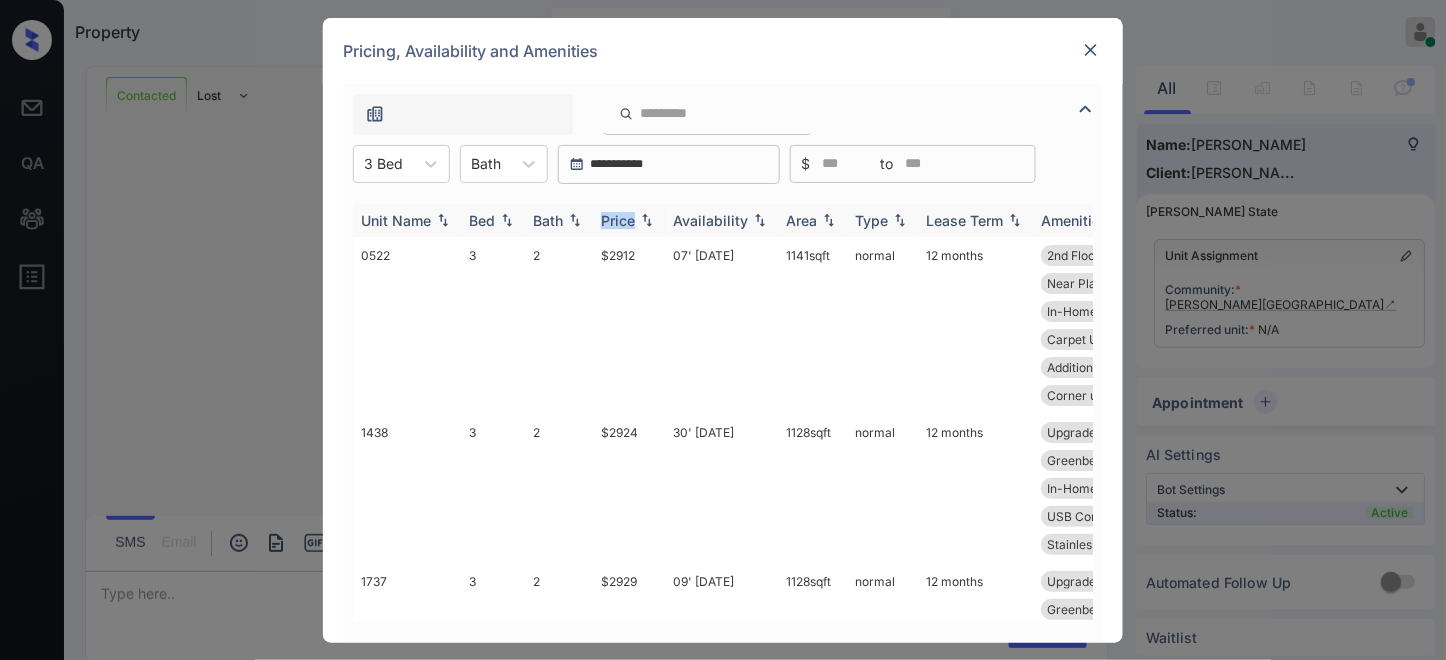 click on "Price" at bounding box center (618, 220) 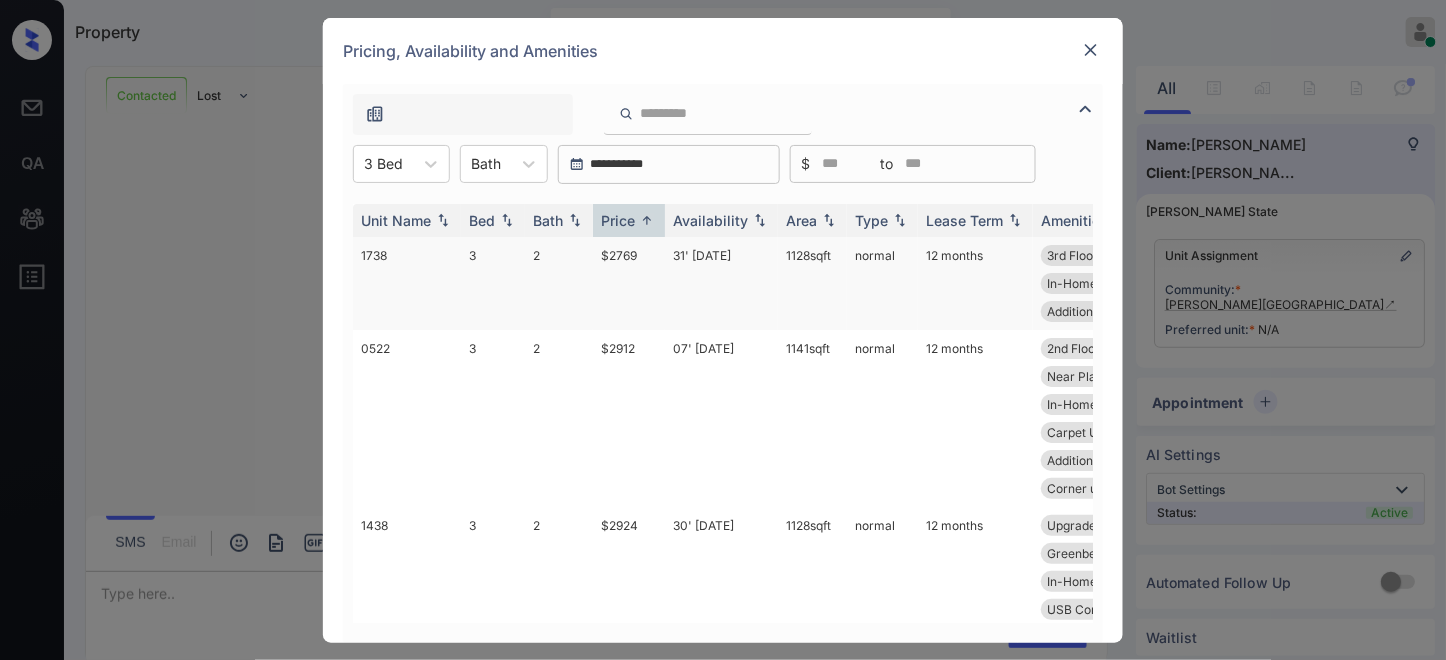 click on "$2769" at bounding box center (629, 283) 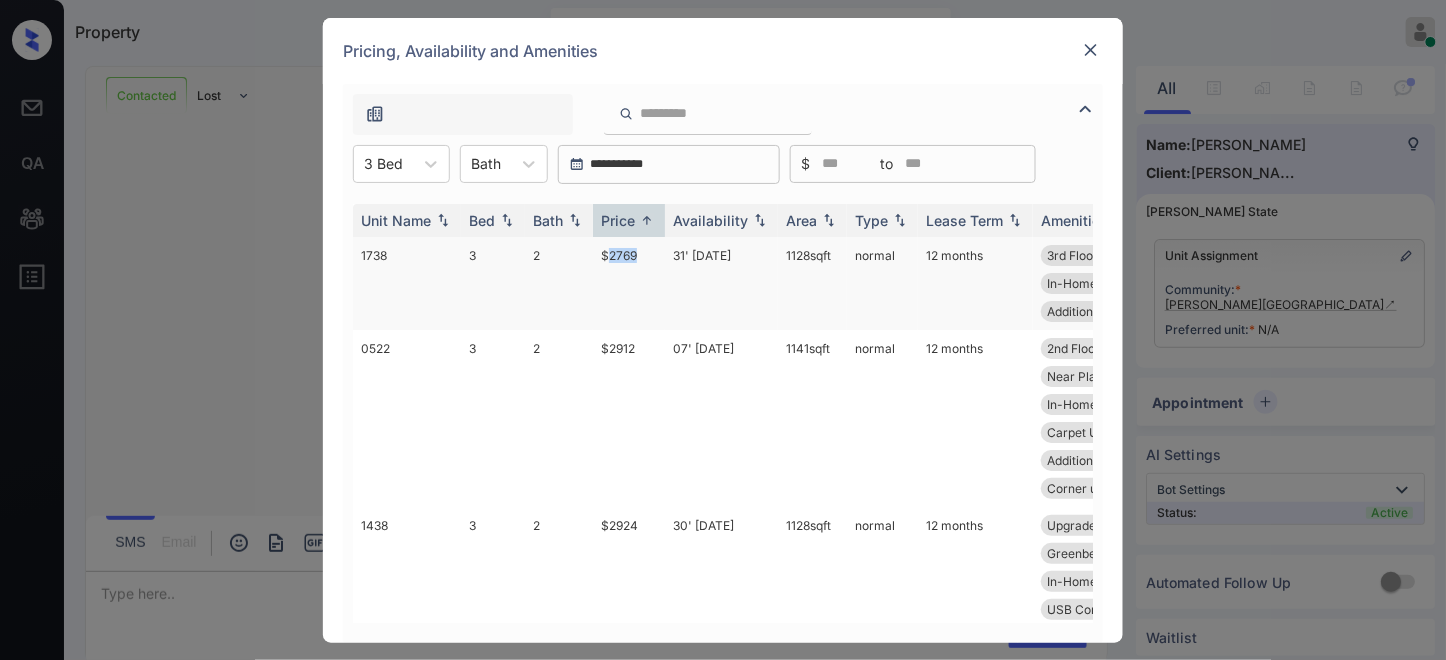 click on "$2769" at bounding box center [629, 283] 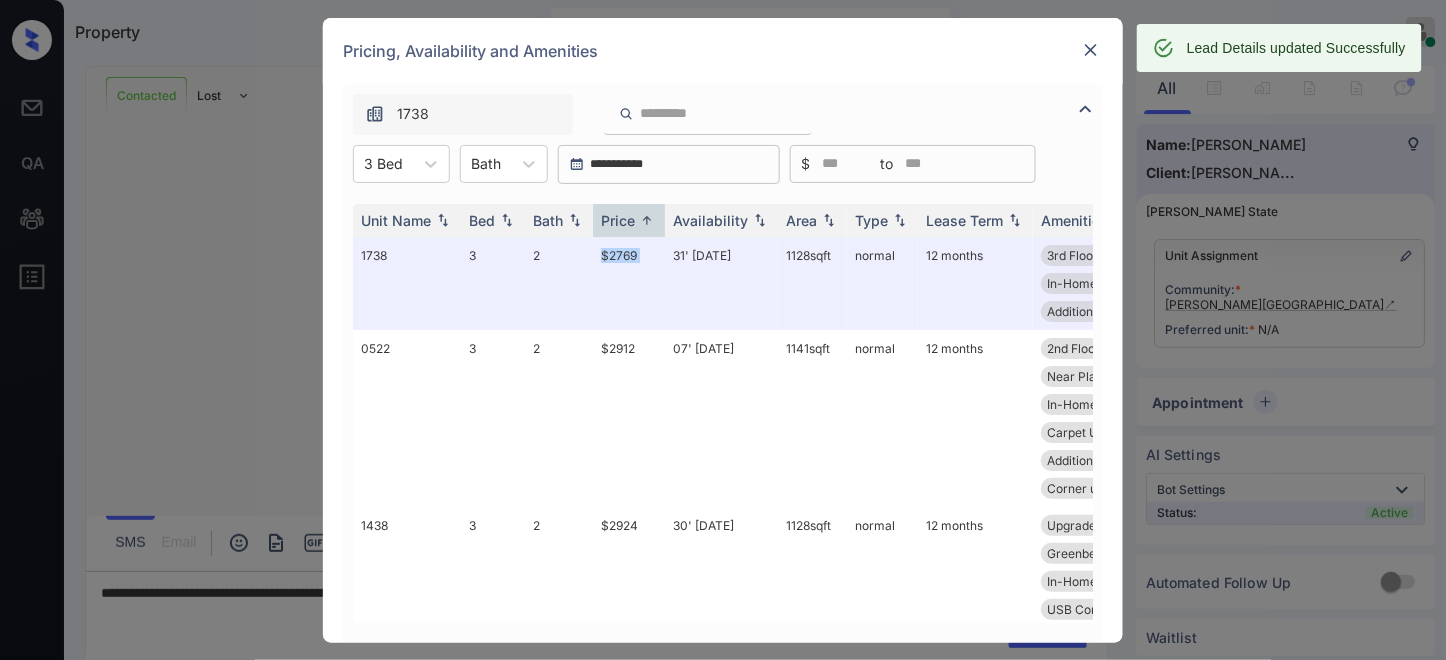 click at bounding box center [1091, 50] 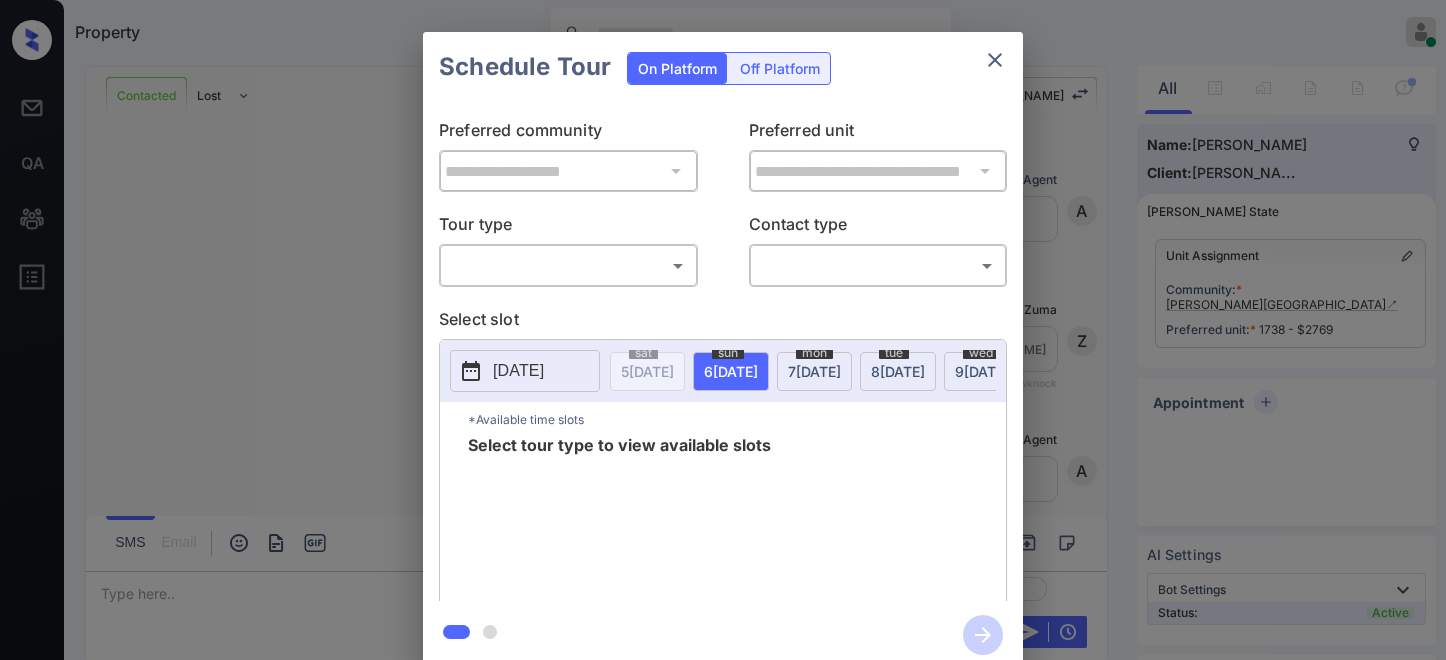 scroll, scrollTop: 0, scrollLeft: 0, axis: both 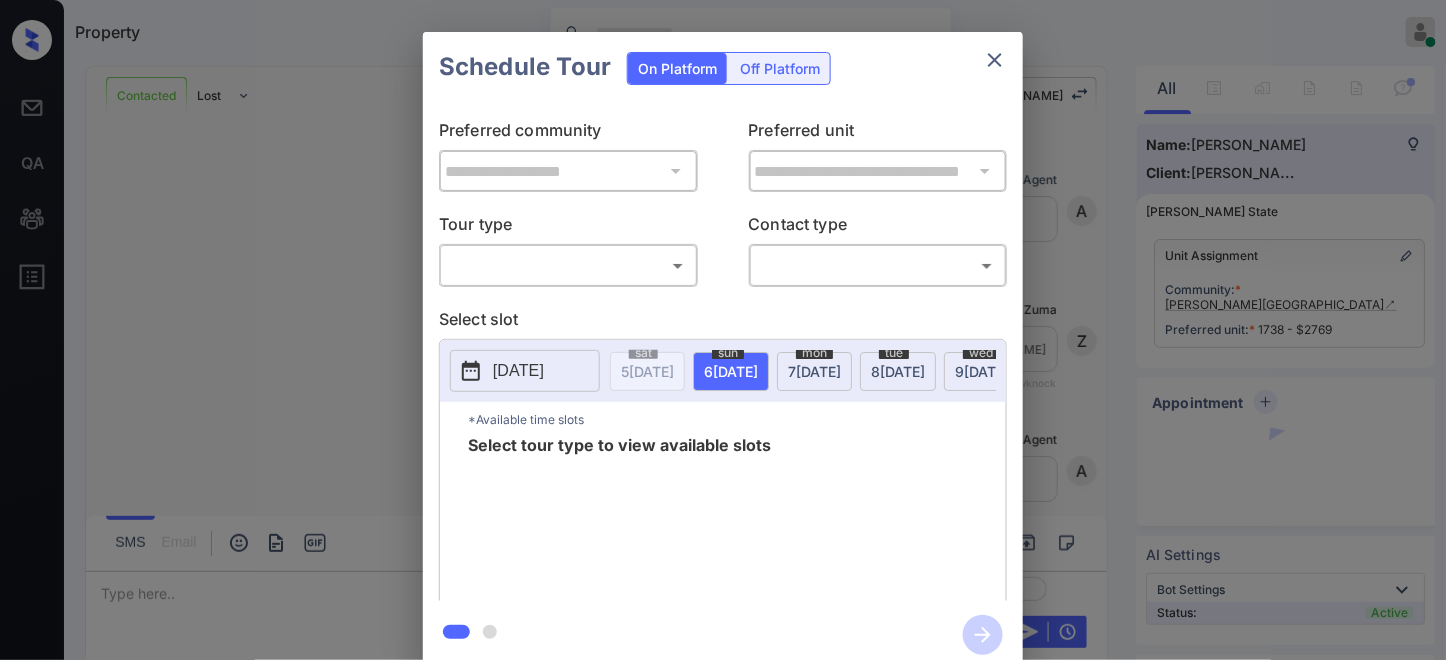 click on "Property Samantha Soliven Online Set yourself   offline Set yourself   on break Profile Switch to  dark  mode Sign out Contacted Lost Lead Sentiment: Angry Upon sliding the acknowledgement:  Lead will move to lost stage. * ​ SMS and call option will be set to opt out. AFM will be turned off for the lead. Kelsey New Message Agent Lead created via webhook in Inbound stage. Jul 01, 2025 05:05 pm A New Message Zuma Lead transferred to leasing agent: kelsey Jul 01, 2025 05:05 pm  Sync'd w  knock Z New Message Agent AFM Request sent to Kelsey. Jul 01, 2025 05:05 pm A New Message Agent Notes Note: Structured Note:
Move In Date: 2025-07-31
Jul 01, 2025 05:05 pm A New Message Kelsey Hi Monica, this is Kelsey reaching out because I saw you submitted an inquiry for Griffis North Creek. Would you like to schedule a tour or know any additional information? Also, please confirm that this is the best method to contact you. Jul 01, 2025 05:05 pm   | TemplateAFMSms  Sync'd w  knock K New Message Kelsey K New Message   M" at bounding box center (723, 330) 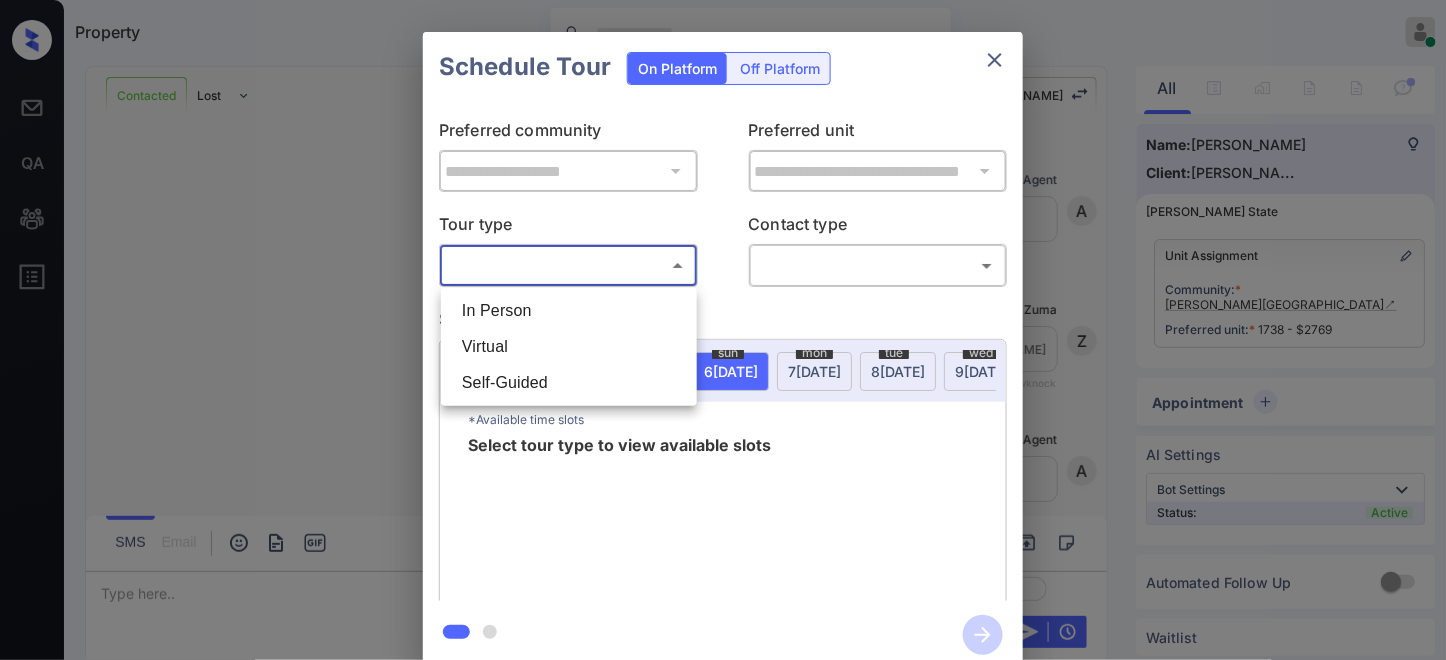 scroll, scrollTop: 2975, scrollLeft: 0, axis: vertical 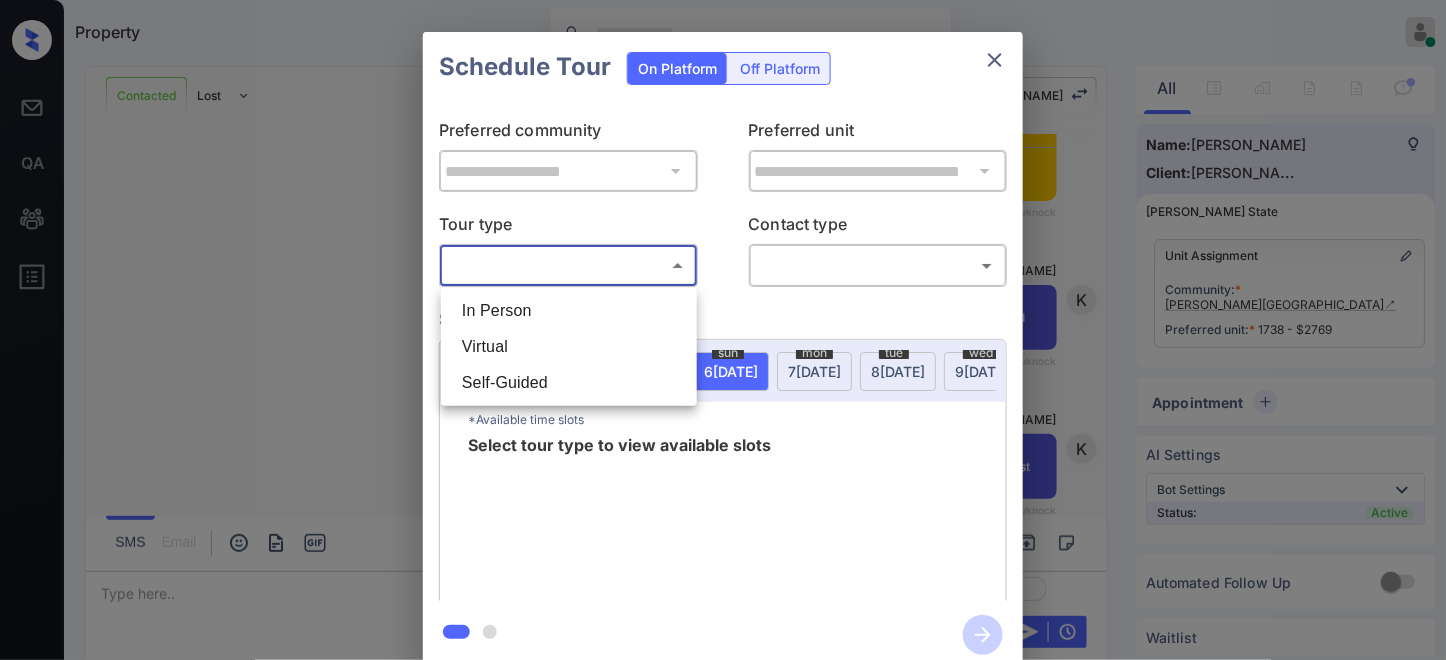 click at bounding box center [723, 330] 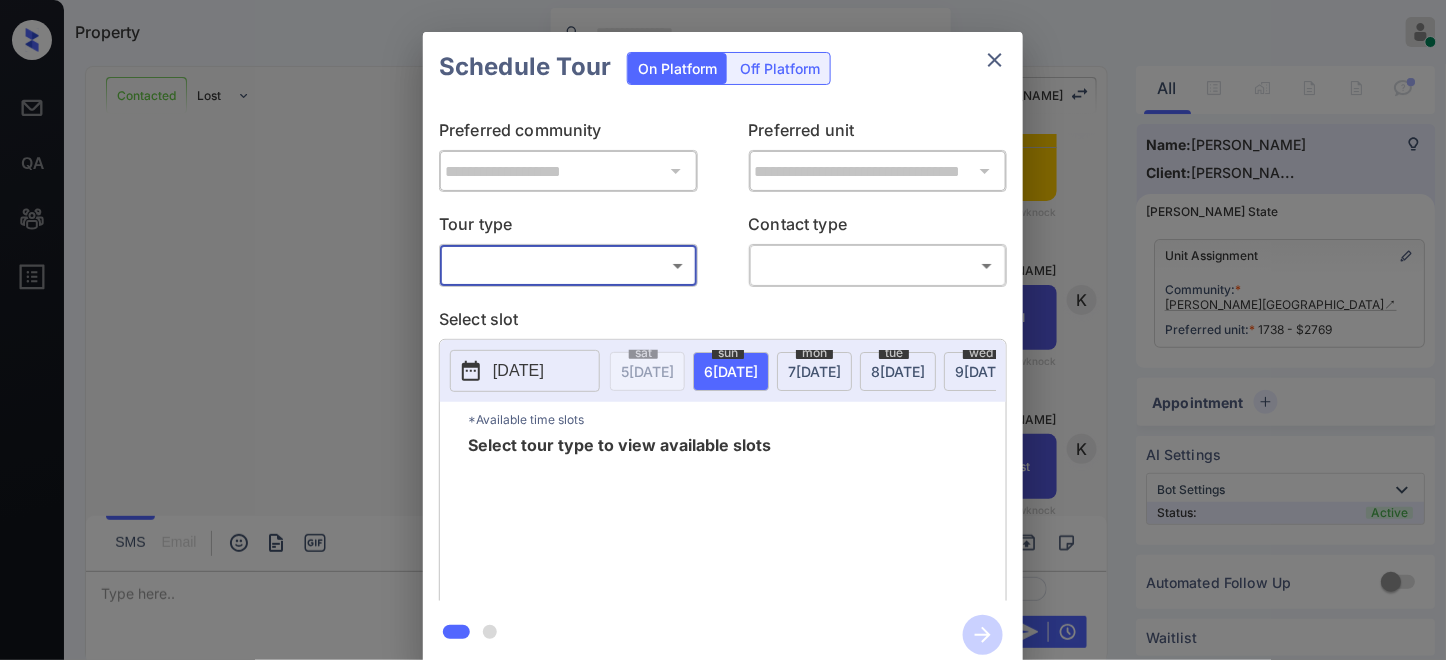 click on "Property Samantha Soliven Online Set yourself   offline Set yourself   on break Profile Switch to  dark  mode Sign out Contacted Lost Lead Sentiment: Angry Upon sliding the acknowledgement:  Lead will move to lost stage. * ​ SMS and call option will be set to opt out. AFM will be turned off for the lead. Kelsey New Message Agent Lead created via webhook in Inbound stage. Jul 01, 2025 05:05 pm A New Message Zuma Lead transferred to leasing agent: kelsey Jul 01, 2025 05:05 pm  Sync'd w  knock Z New Message Agent AFM Request sent to Kelsey. Jul 01, 2025 05:05 pm A New Message Agent Notes Note: Structured Note:
Move In Date: 2025-07-31
Jul 01, 2025 05:05 pm A New Message Kelsey Hi Monica, this is Kelsey reaching out because I saw you submitted an inquiry for Griffis North Creek. Would you like to schedule a tour or know any additional information? Also, please confirm that this is the best method to contact you. Jul 01, 2025 05:05 pm   | TemplateAFMSms  Sync'd w  knock K New Message Kelsey K New Message   M" at bounding box center (723, 330) 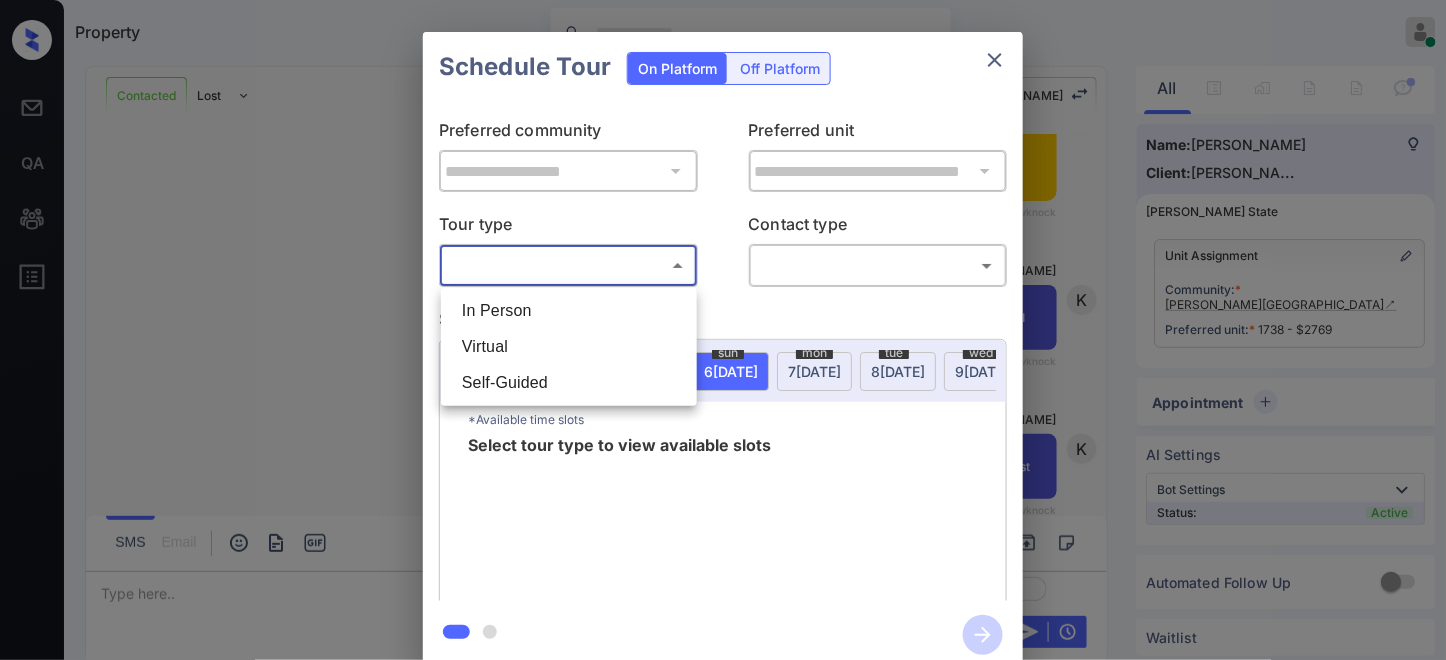 click on "Virtual" at bounding box center (569, 347) 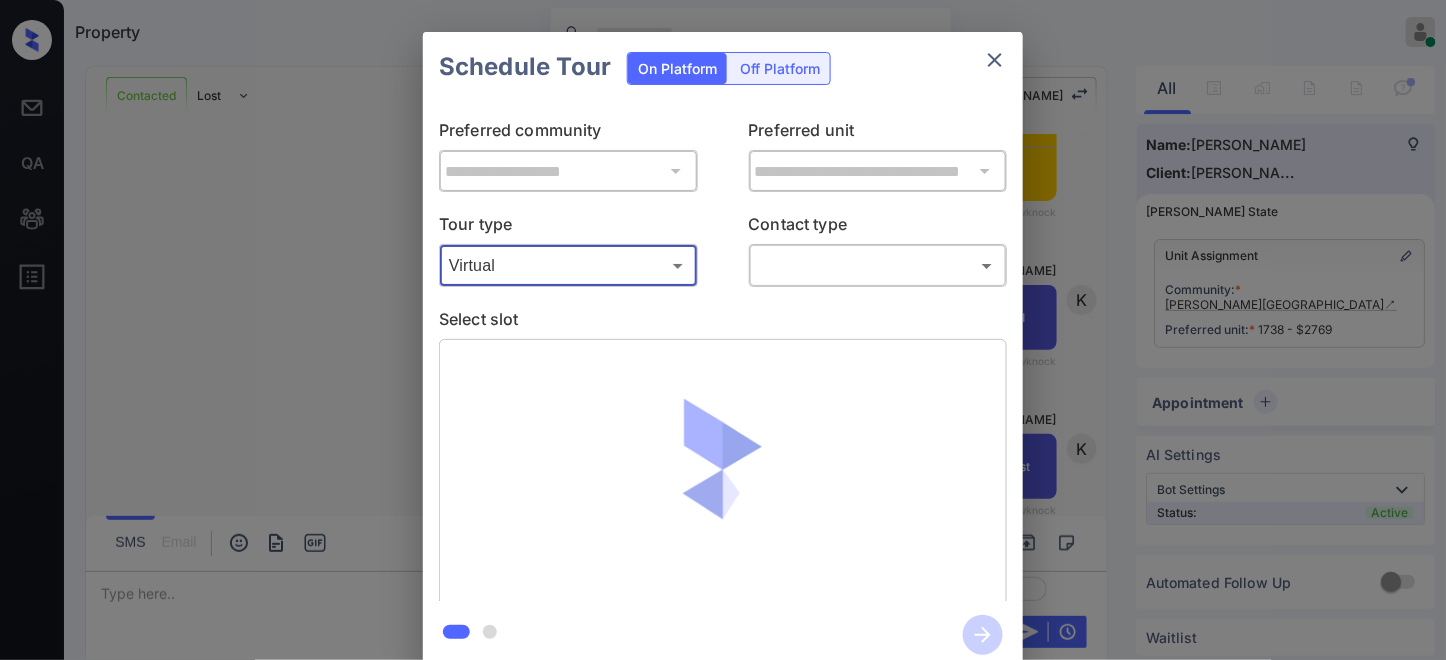 click on "Property Samantha Soliven Online Set yourself   offline Set yourself   on break Profile Switch to  dark  mode Sign out Contacted Lost Lead Sentiment: Angry Upon sliding the acknowledgement:  Lead will move to lost stage. * ​ SMS and call option will be set to opt out. AFM will be turned off for the lead. Kelsey New Message Agent Lead created via webhook in Inbound stage. Jul 01, 2025 05:05 pm A New Message Zuma Lead transferred to leasing agent: kelsey Jul 01, 2025 05:05 pm  Sync'd w  knock Z New Message Agent AFM Request sent to Kelsey. Jul 01, 2025 05:05 pm A New Message Agent Notes Note: Structured Note:
Move In Date: 2025-07-31
Jul 01, 2025 05:05 pm A New Message Kelsey Hi Monica, this is Kelsey reaching out because I saw you submitted an inquiry for Griffis North Creek. Would you like to schedule a tour or know any additional information? Also, please confirm that this is the best method to contact you. Jul 01, 2025 05:05 pm   | TemplateAFMSms  Sync'd w  knock K New Message Kelsey K New Message   M" at bounding box center (723, 330) 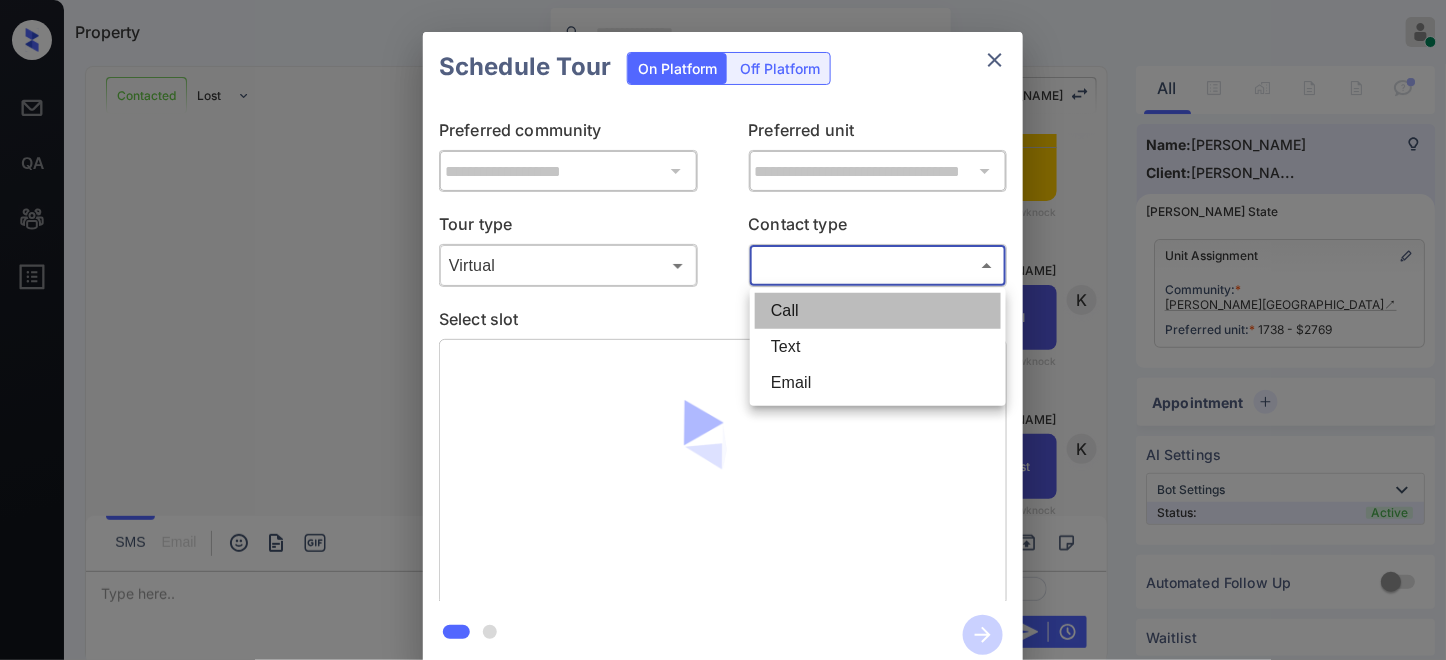 click on "Call" at bounding box center (878, 311) 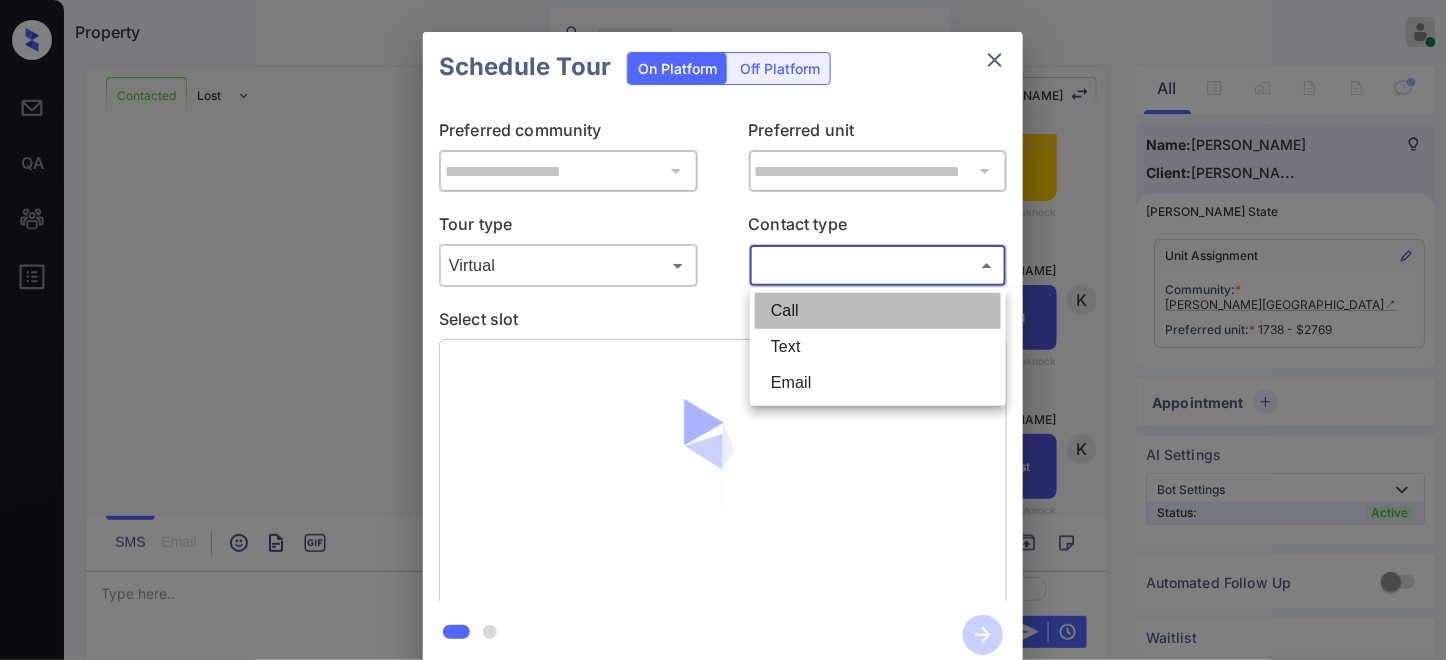 type on "****" 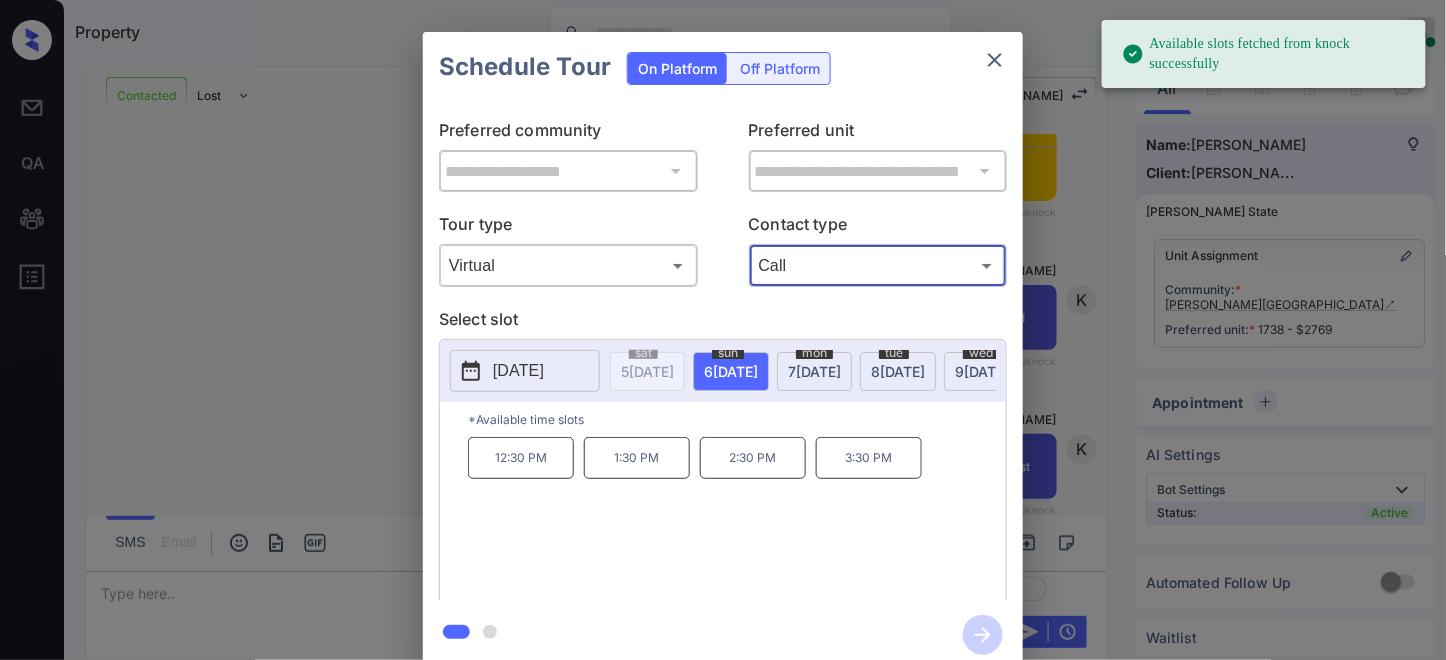 click on "2025-07-06" at bounding box center (518, 371) 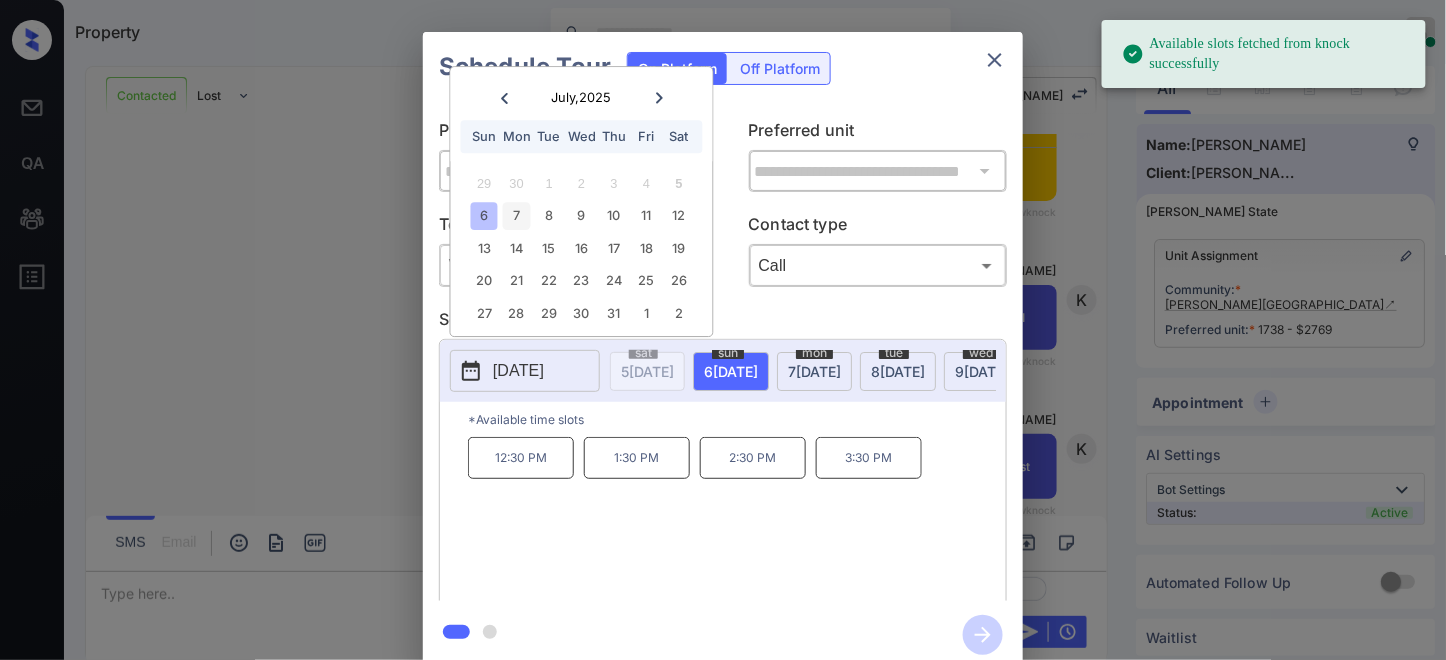 click on "7" at bounding box center (516, 216) 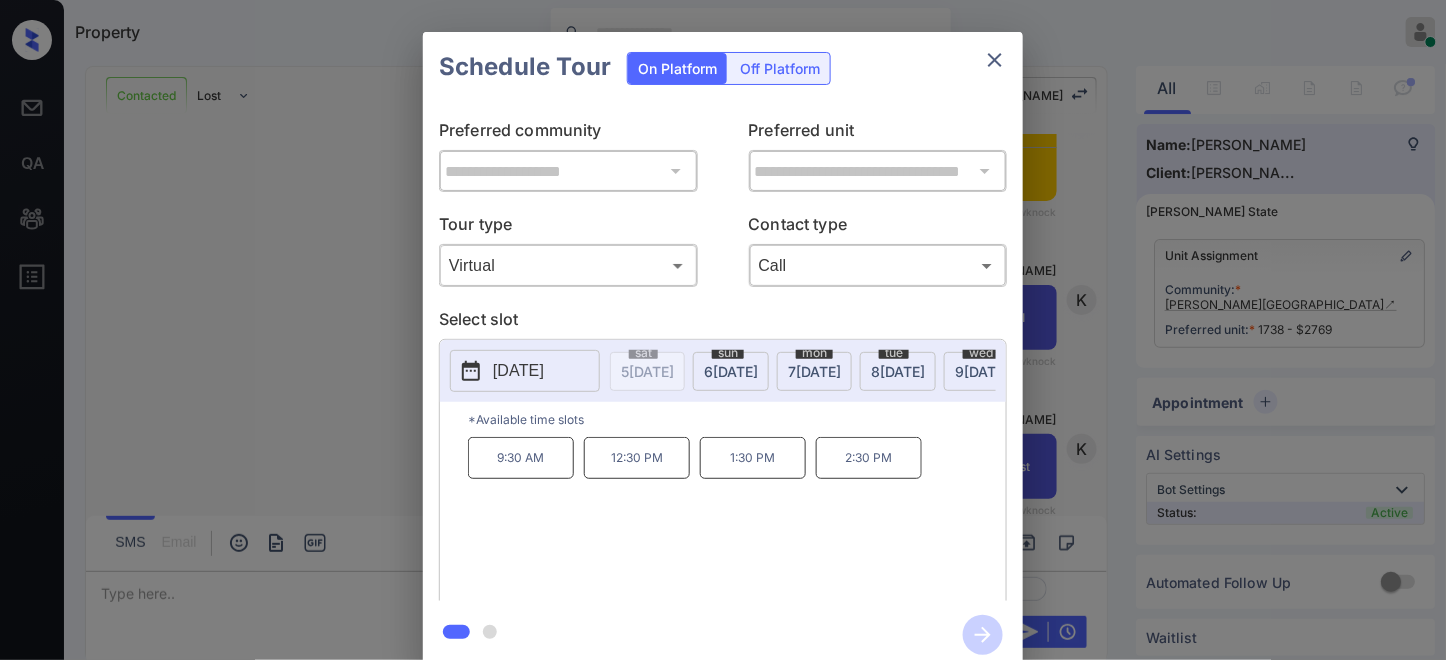 click on "12:30 PM" at bounding box center [637, 458] 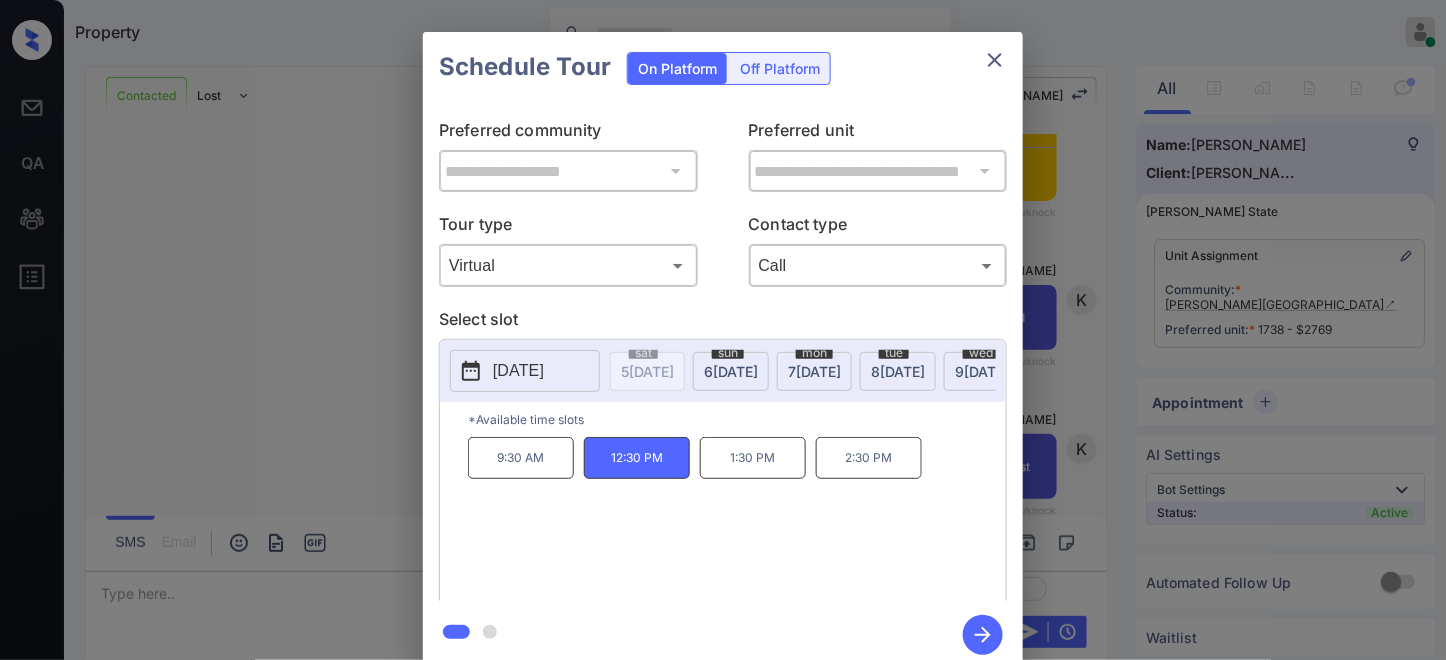 click on "12:30 PM" at bounding box center (637, 458) 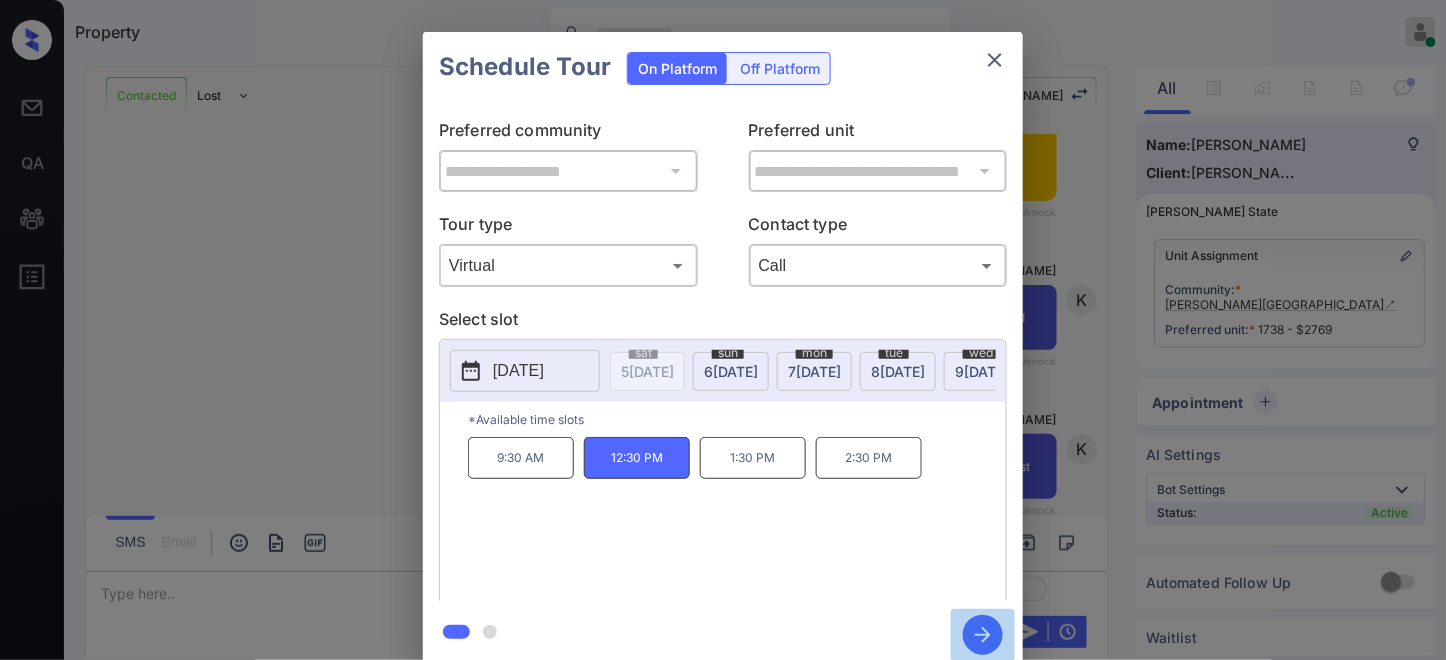 click 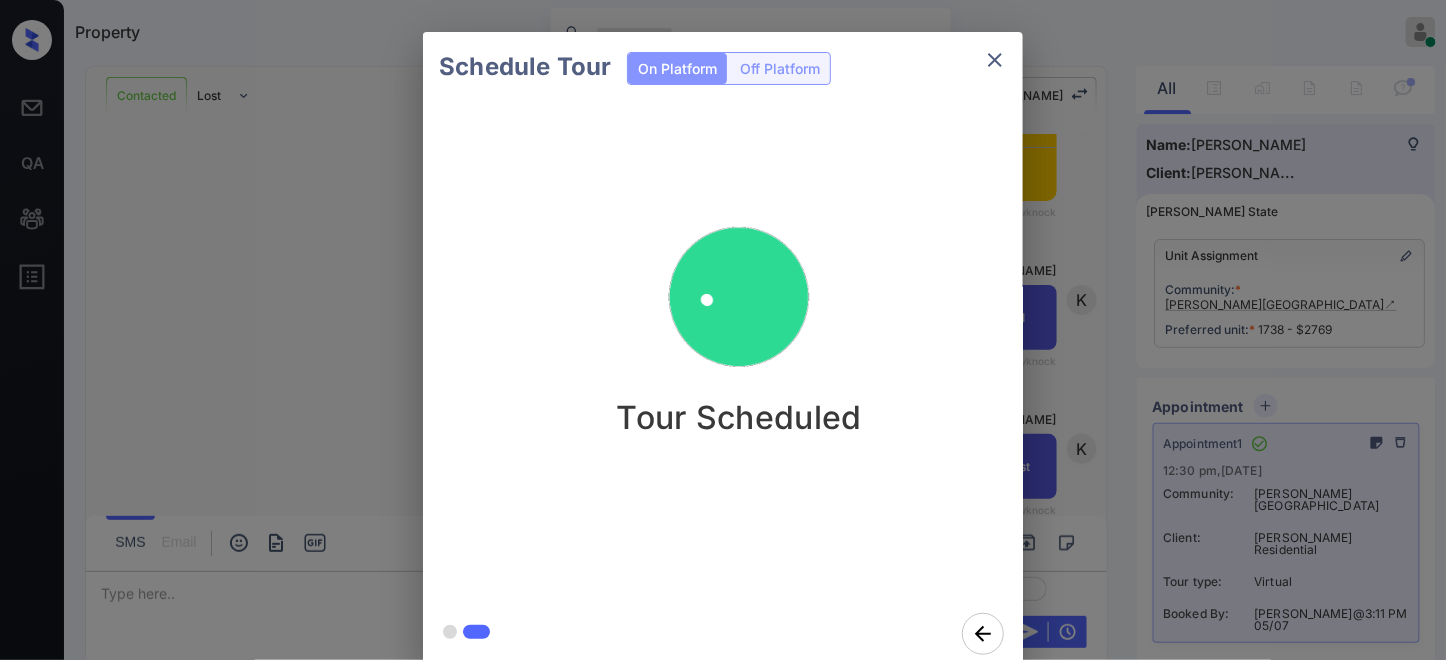 click 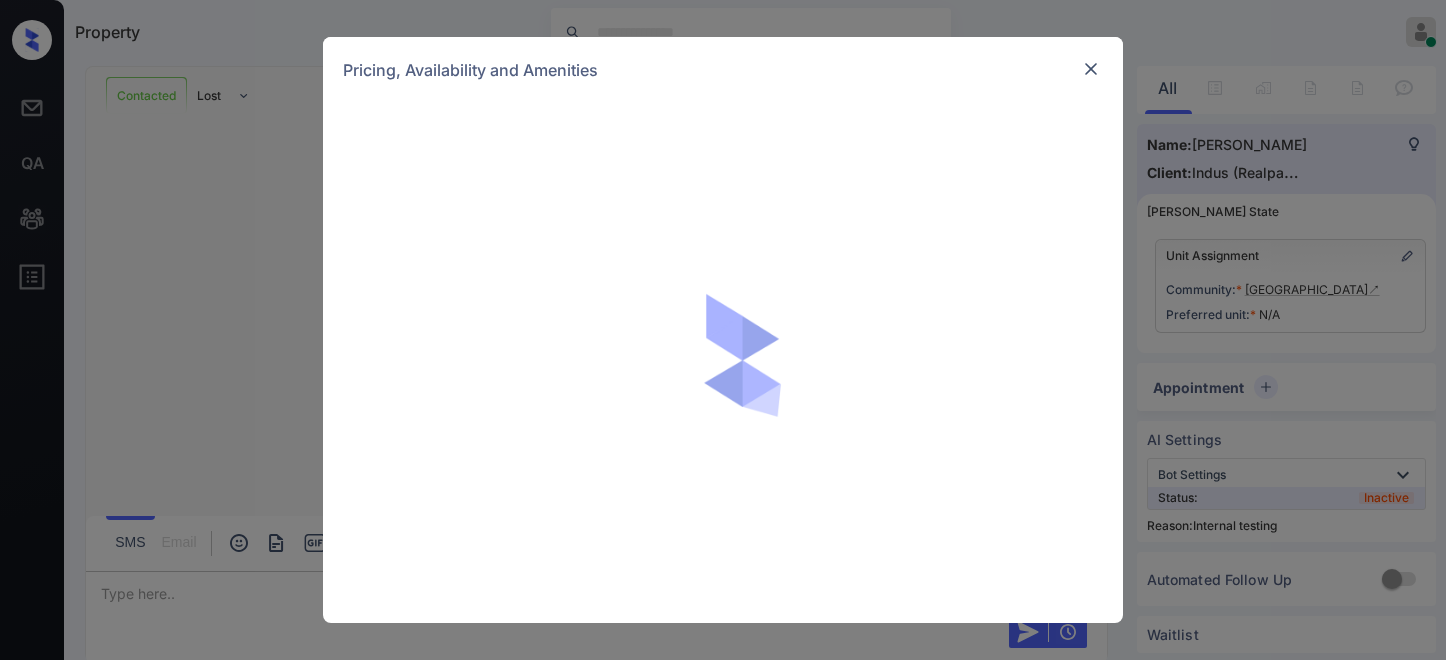 scroll, scrollTop: 0, scrollLeft: 0, axis: both 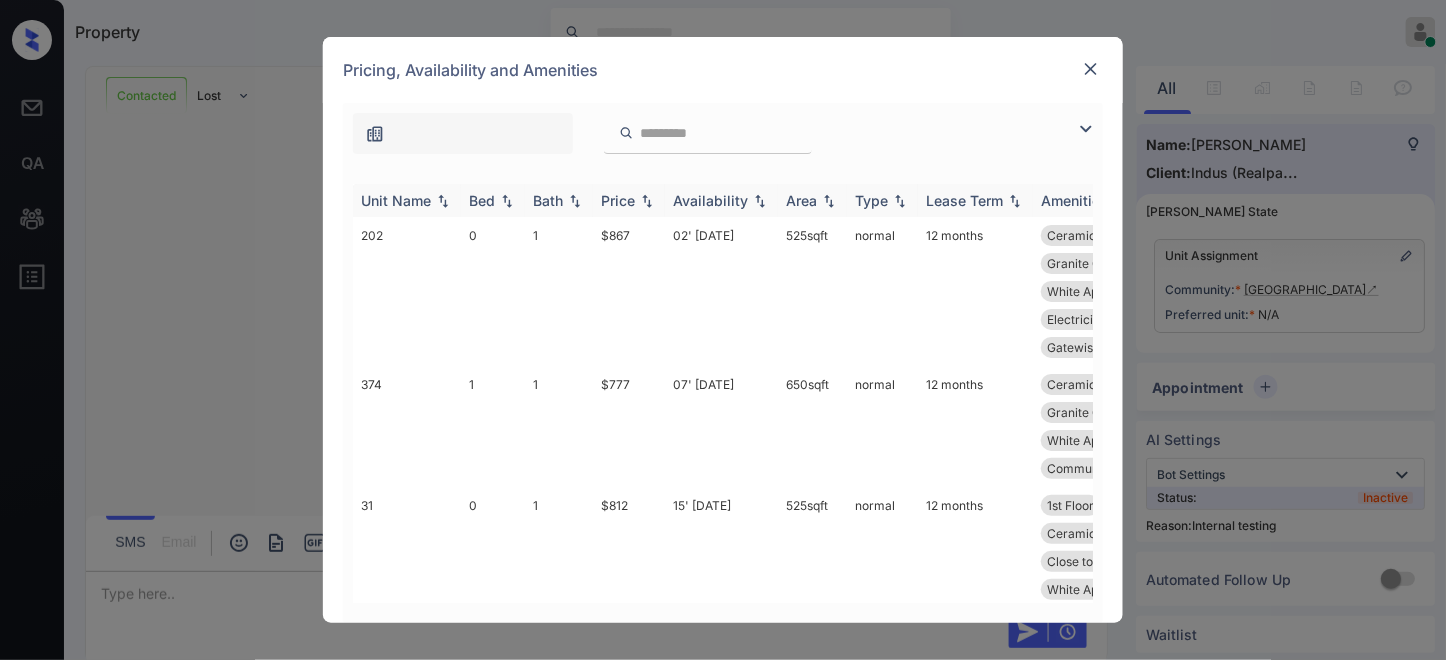 click on "Bed" at bounding box center (482, 200) 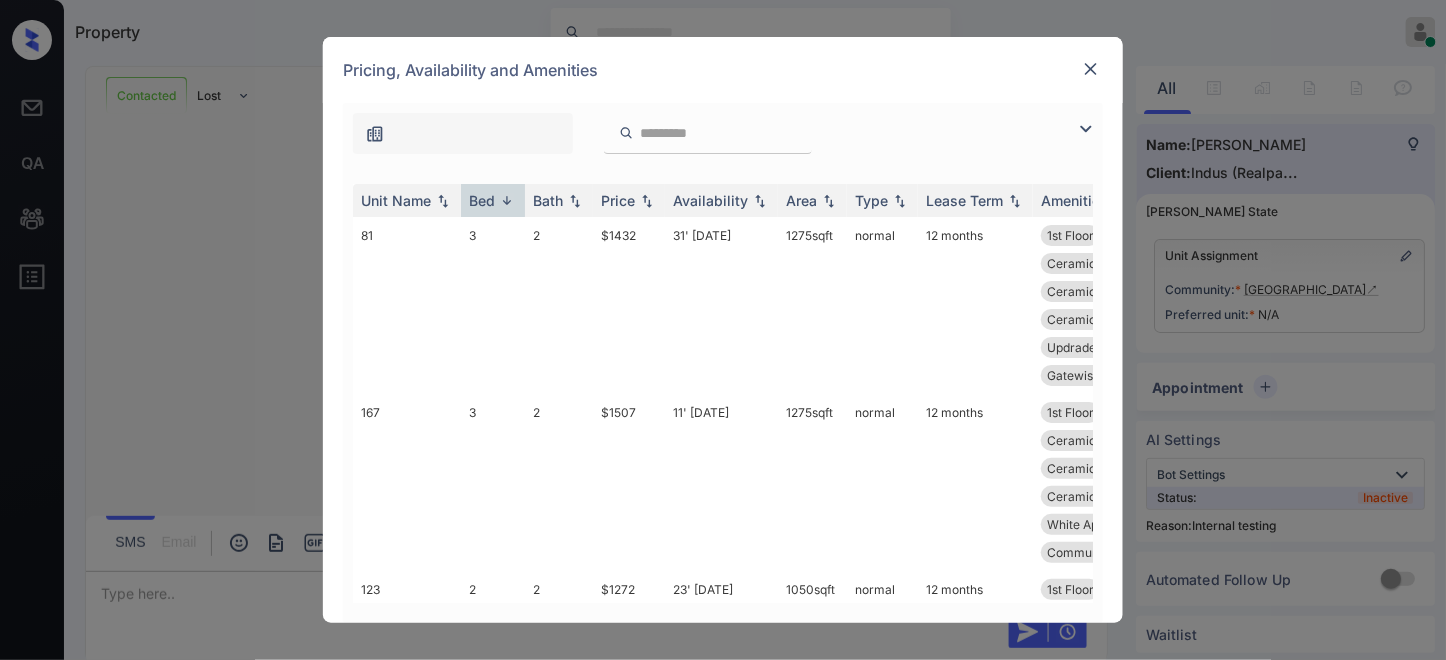 click at bounding box center [1091, 69] 